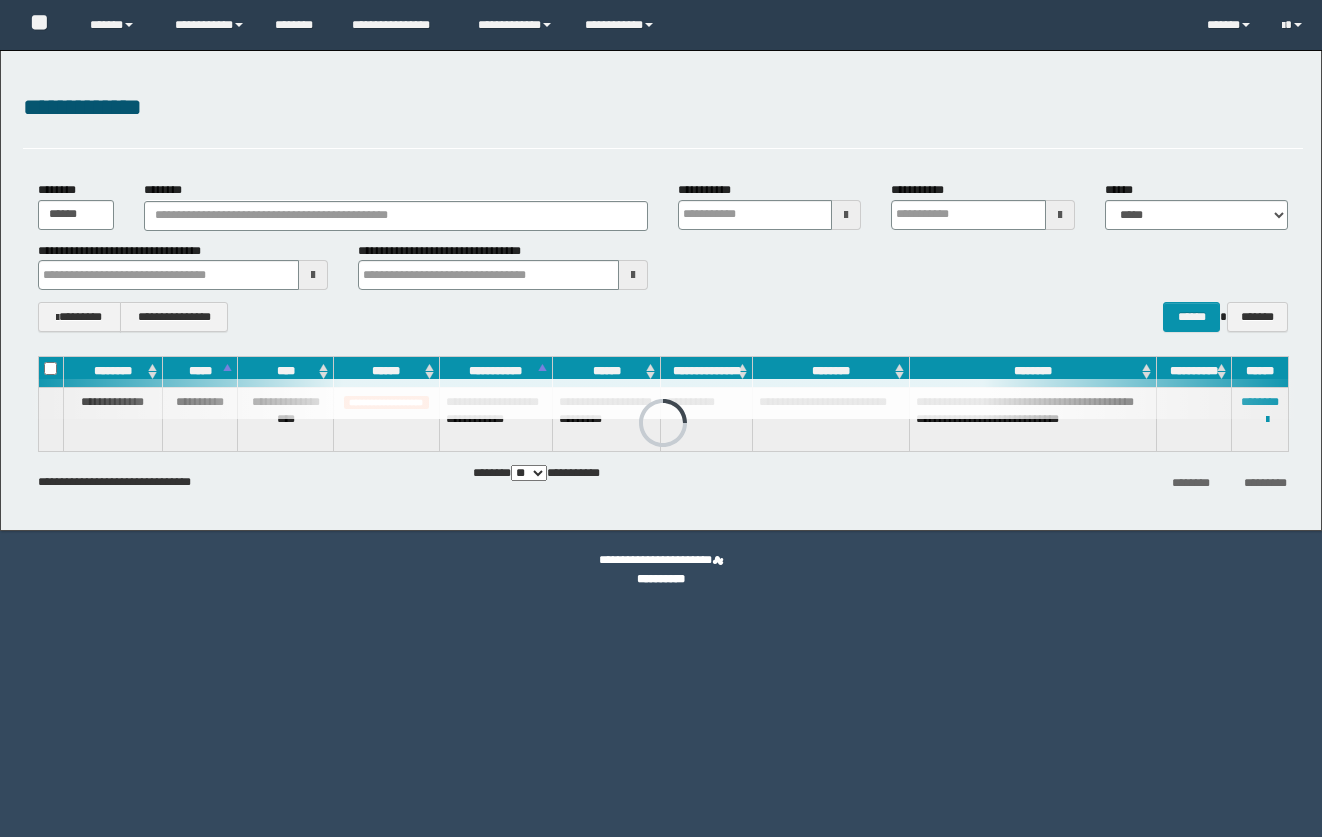 scroll, scrollTop: 0, scrollLeft: 0, axis: both 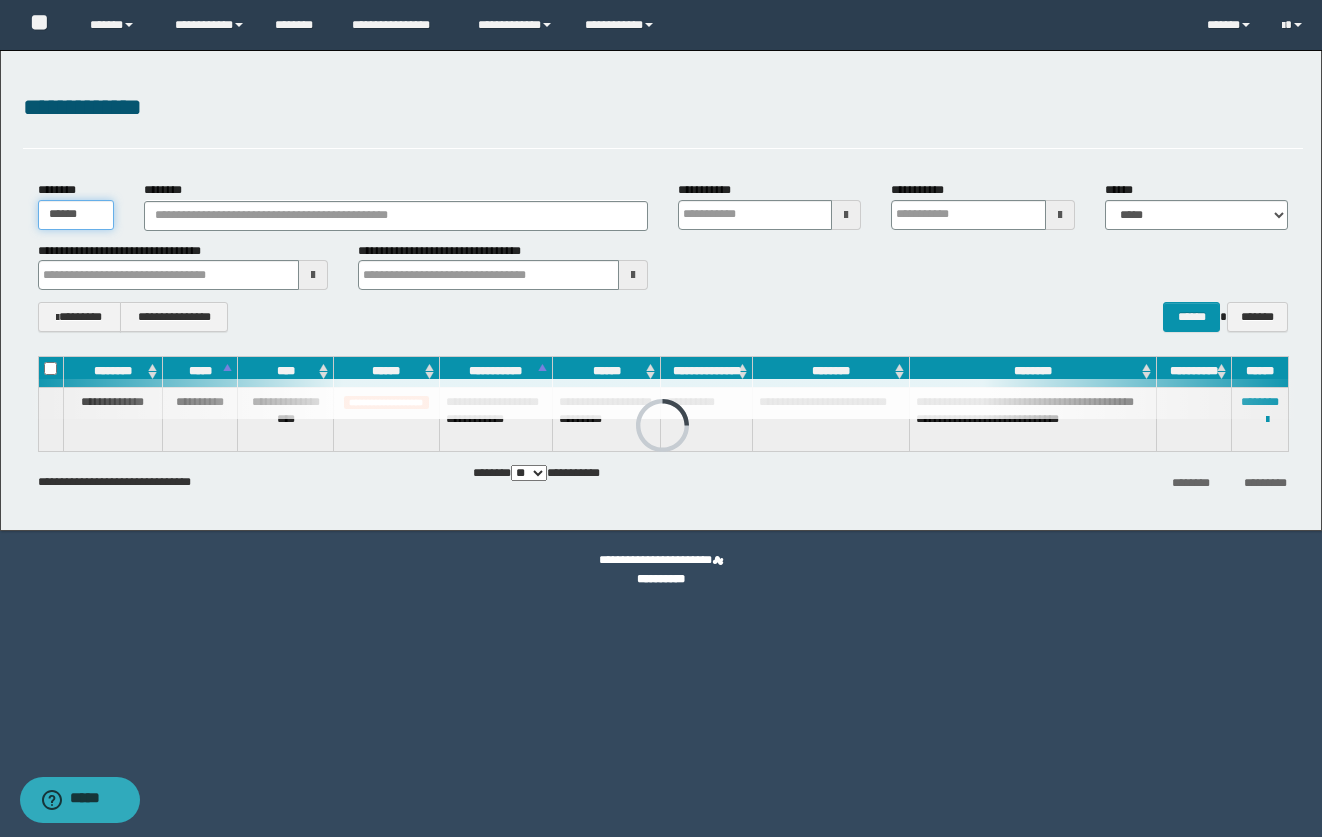 click on "******" at bounding box center (76, 215) 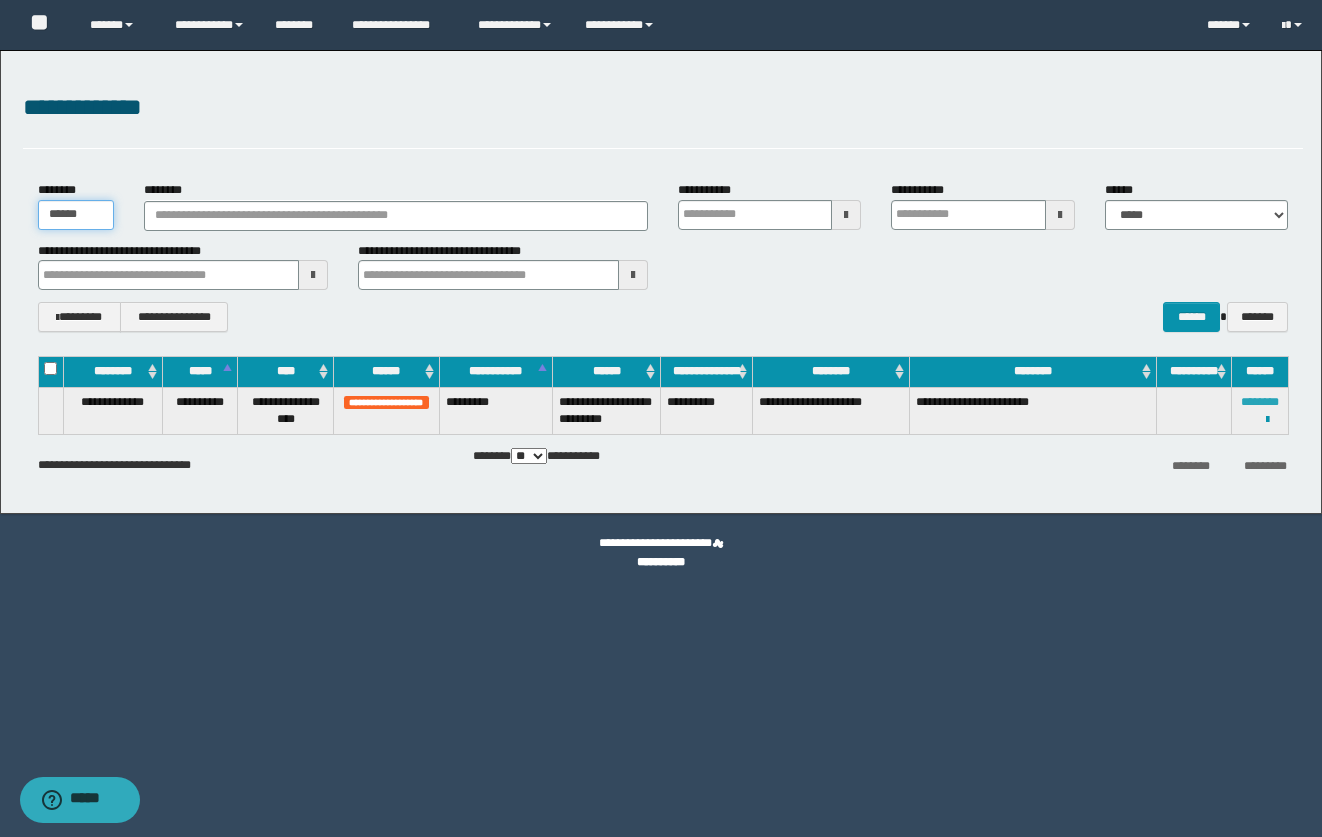 type on "******" 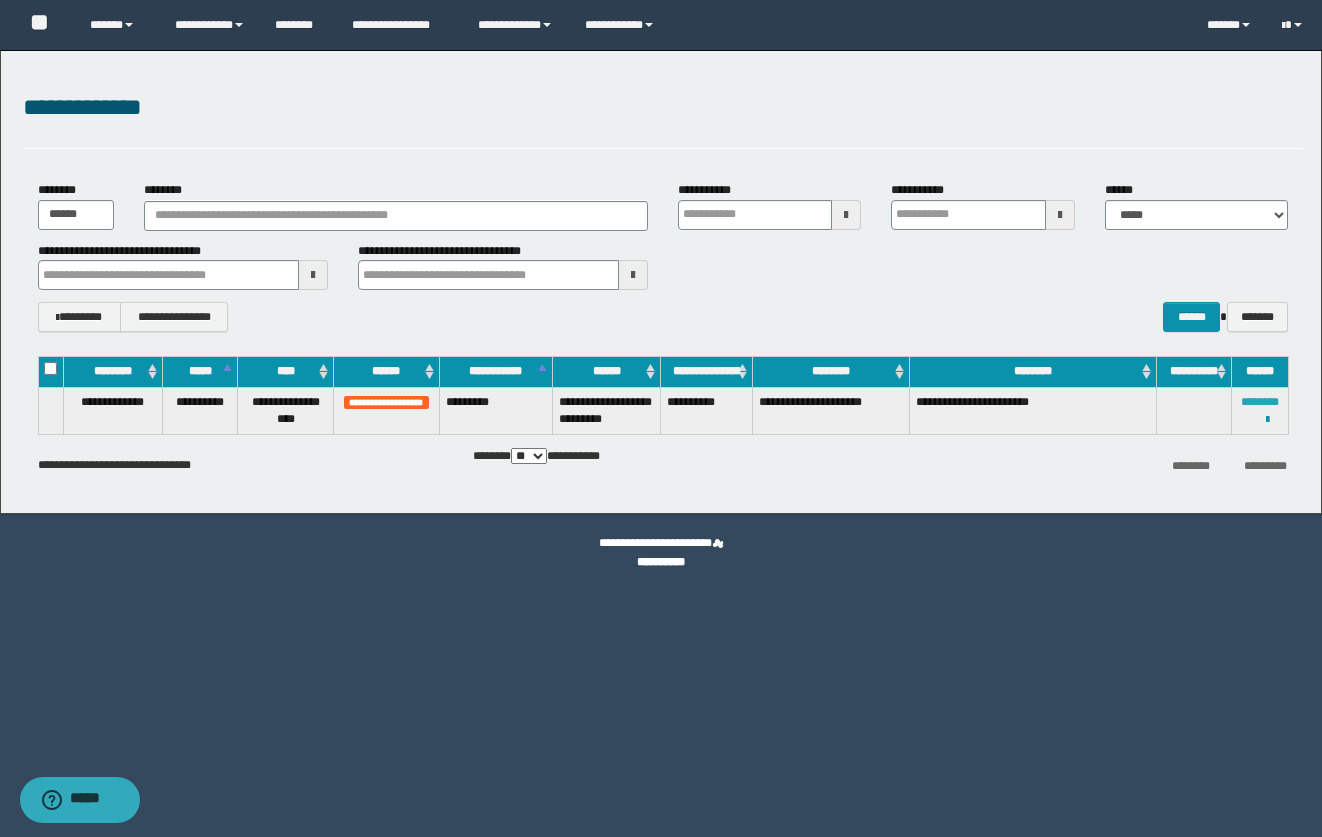 click on "********" at bounding box center [1260, 402] 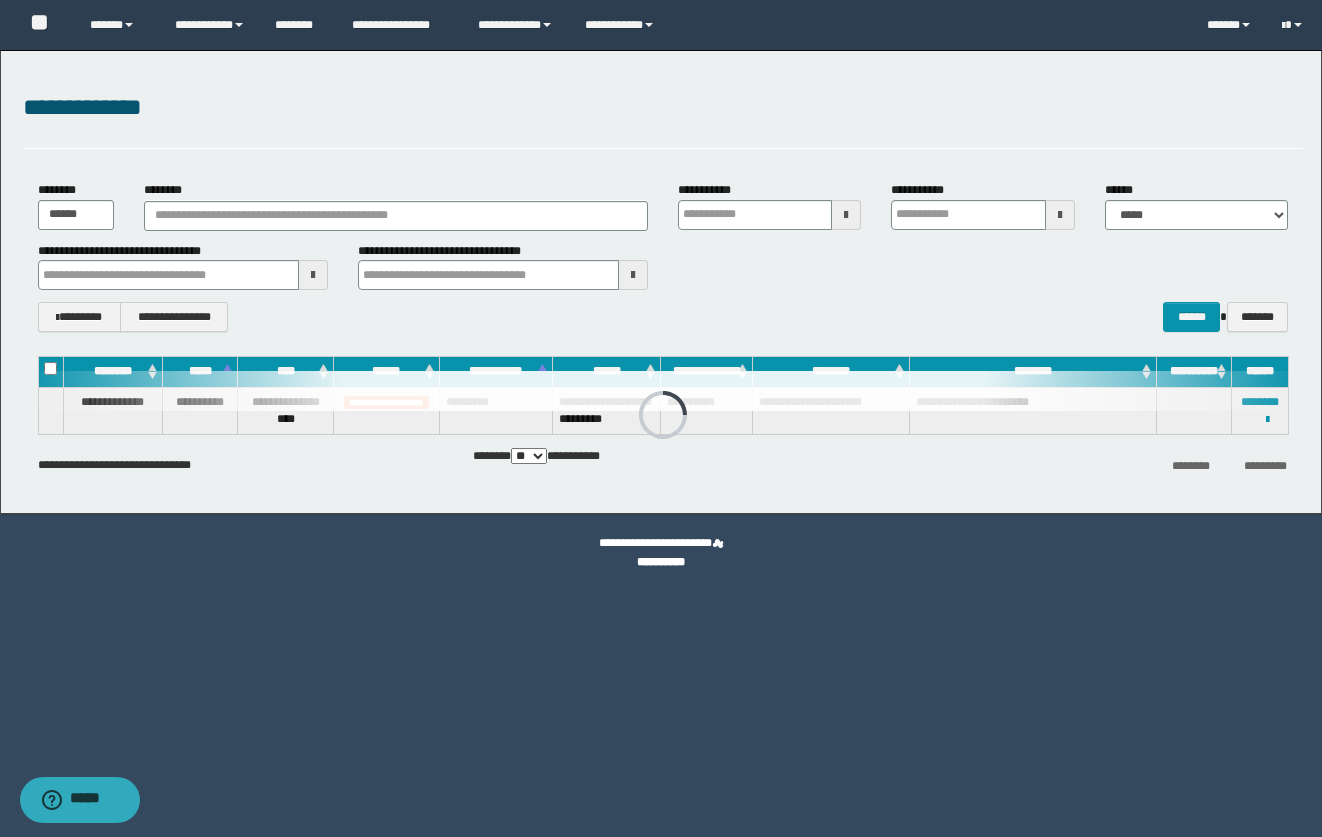 drag, startPoint x: 607, startPoint y: 715, endPoint x: 612, endPoint y: 703, distance: 13 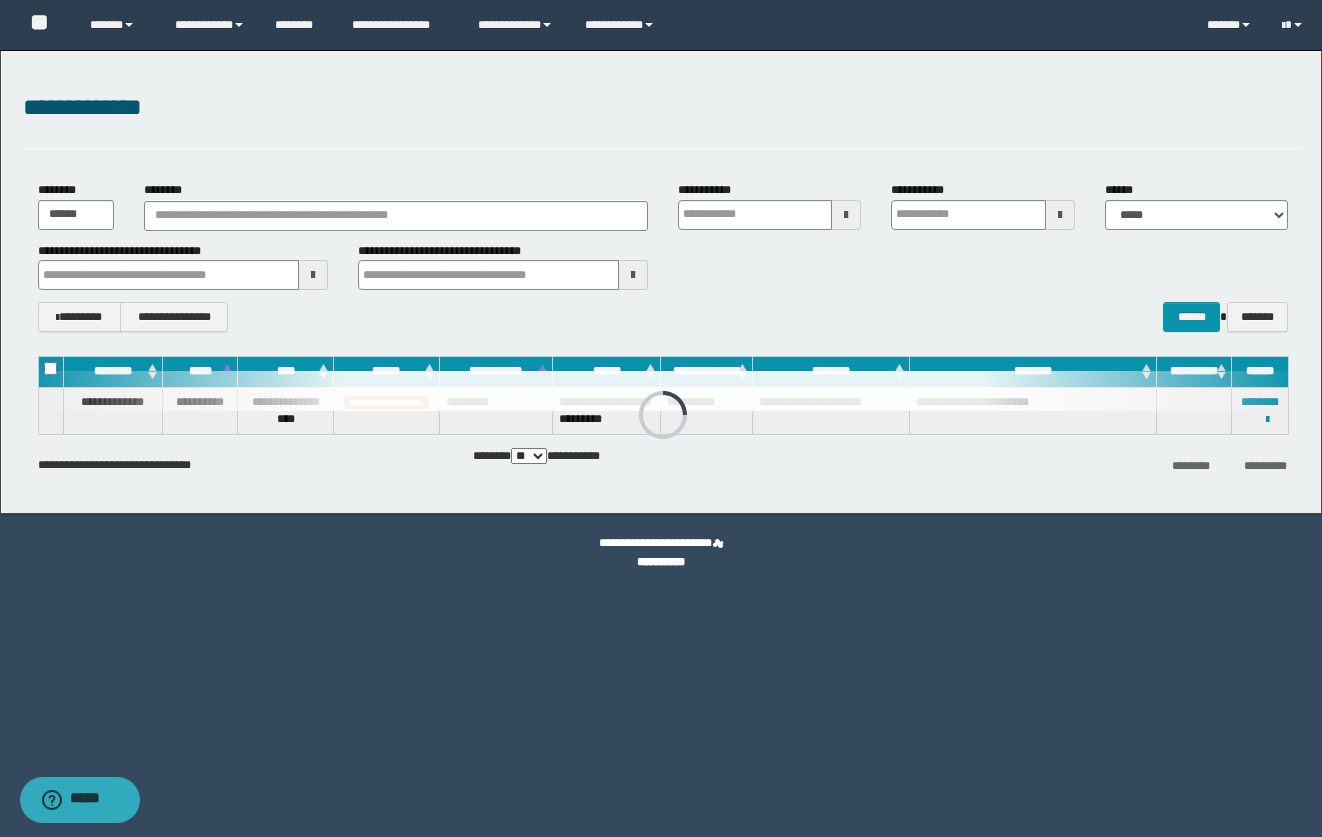 click on "**********" at bounding box center [661, 418] 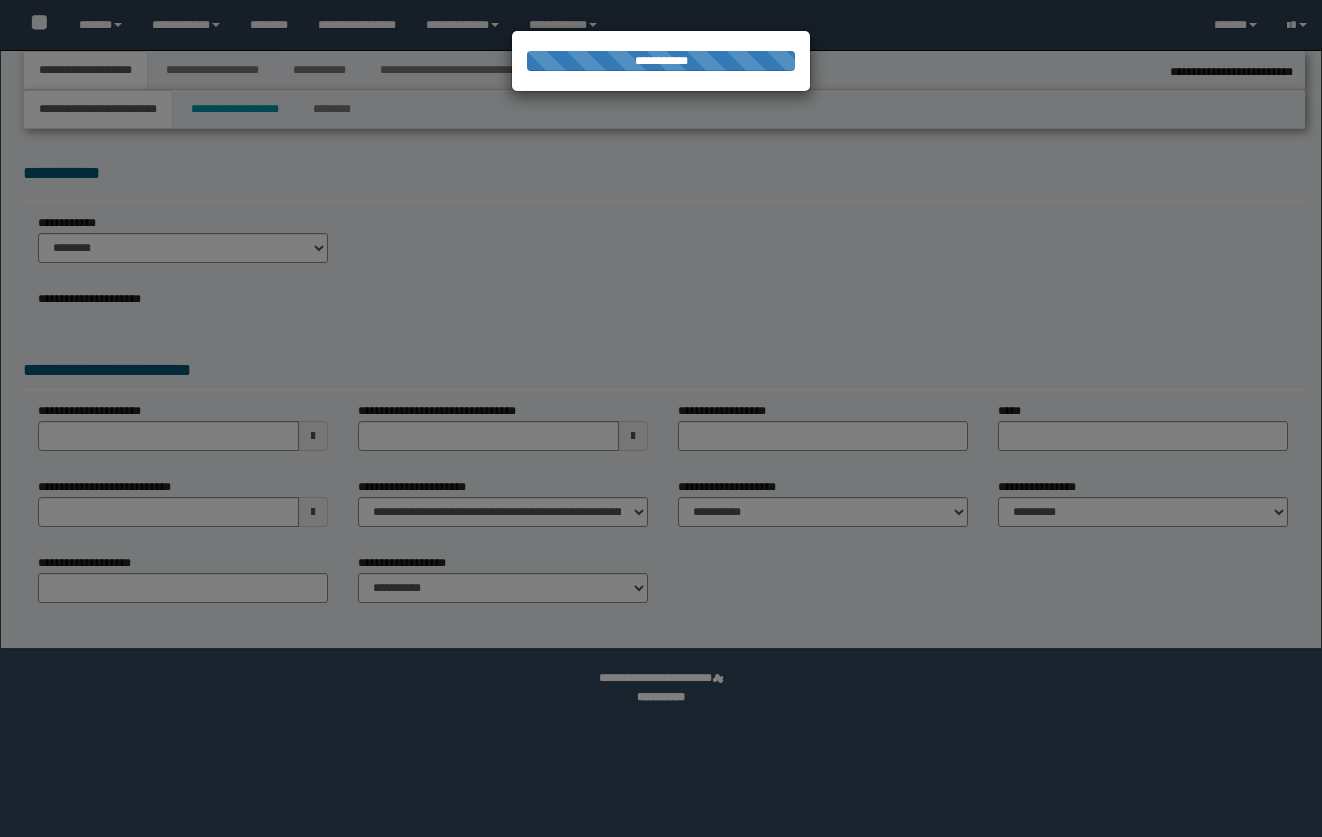 select on "*" 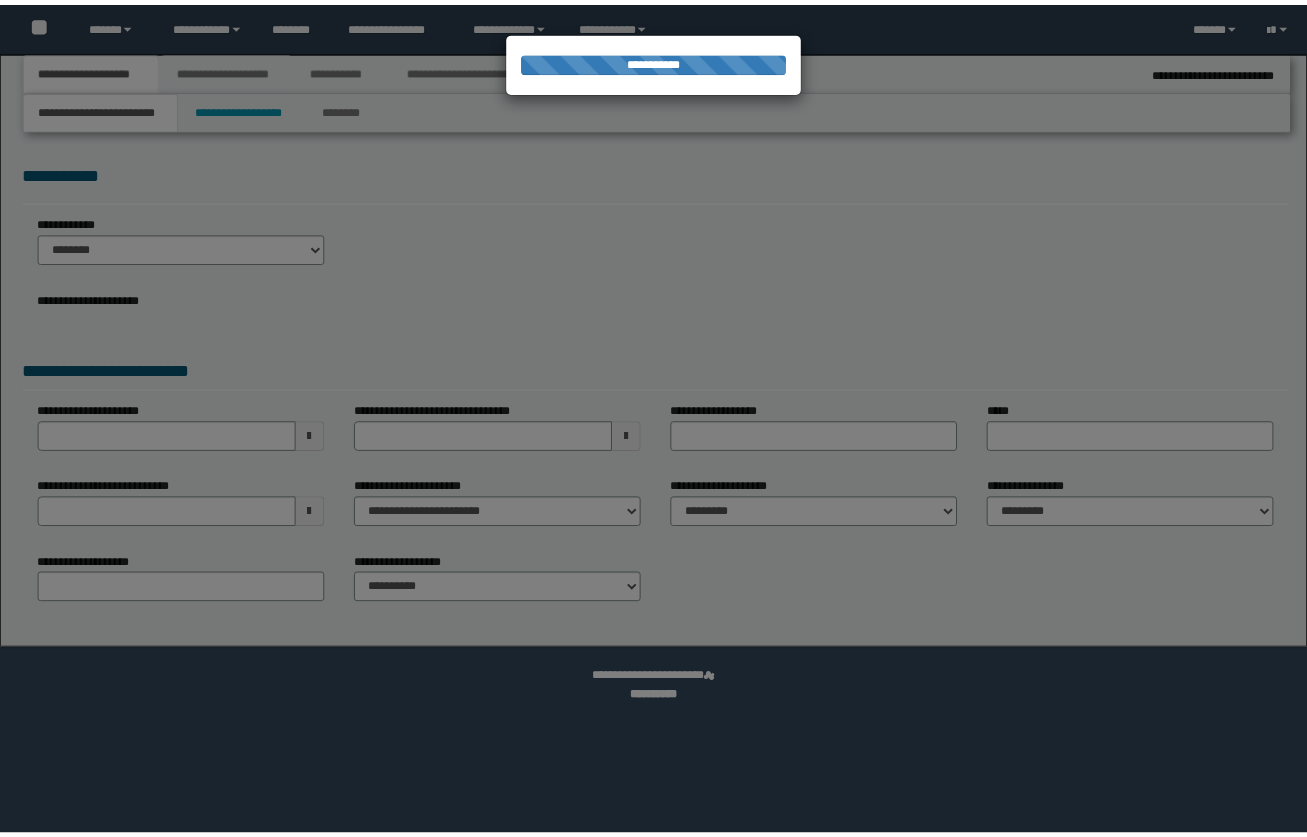scroll, scrollTop: 0, scrollLeft: 0, axis: both 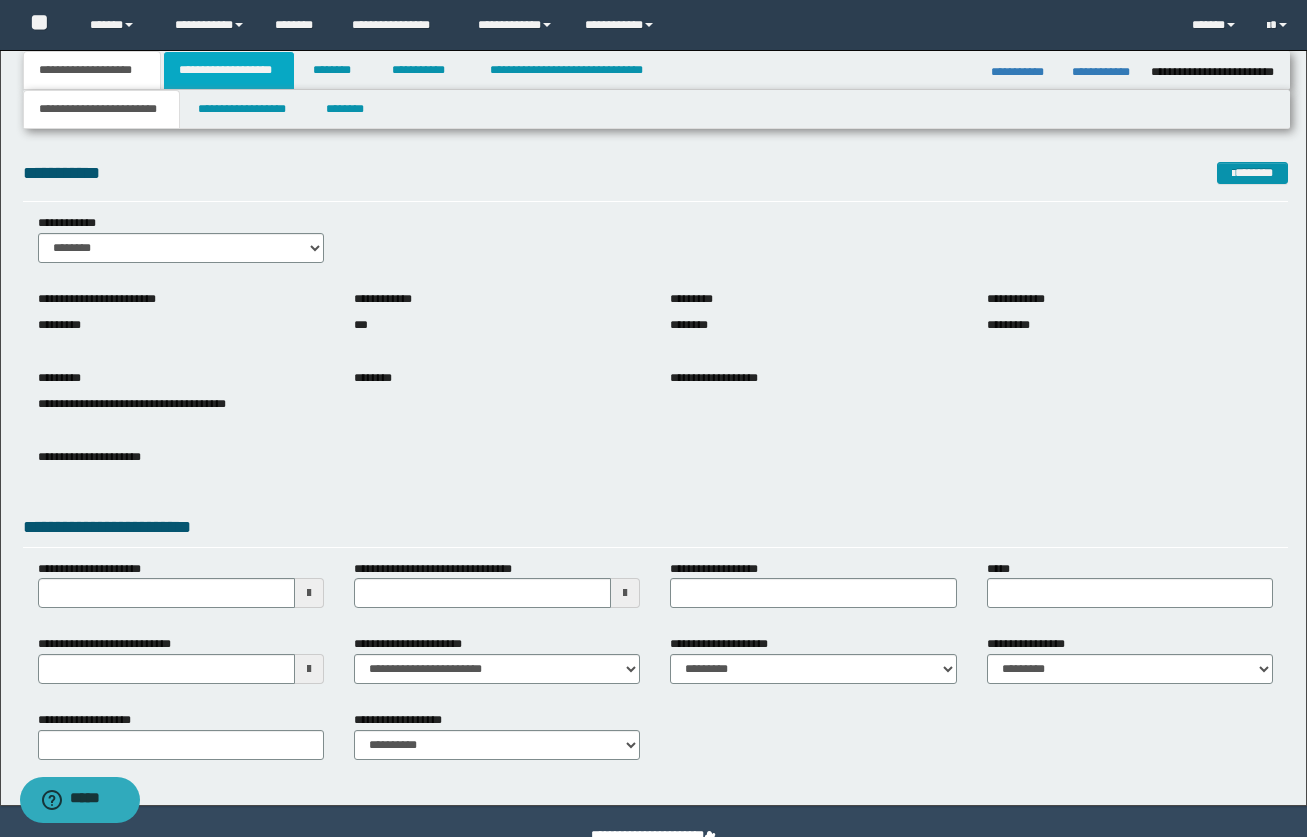 click on "**********" at bounding box center [229, 70] 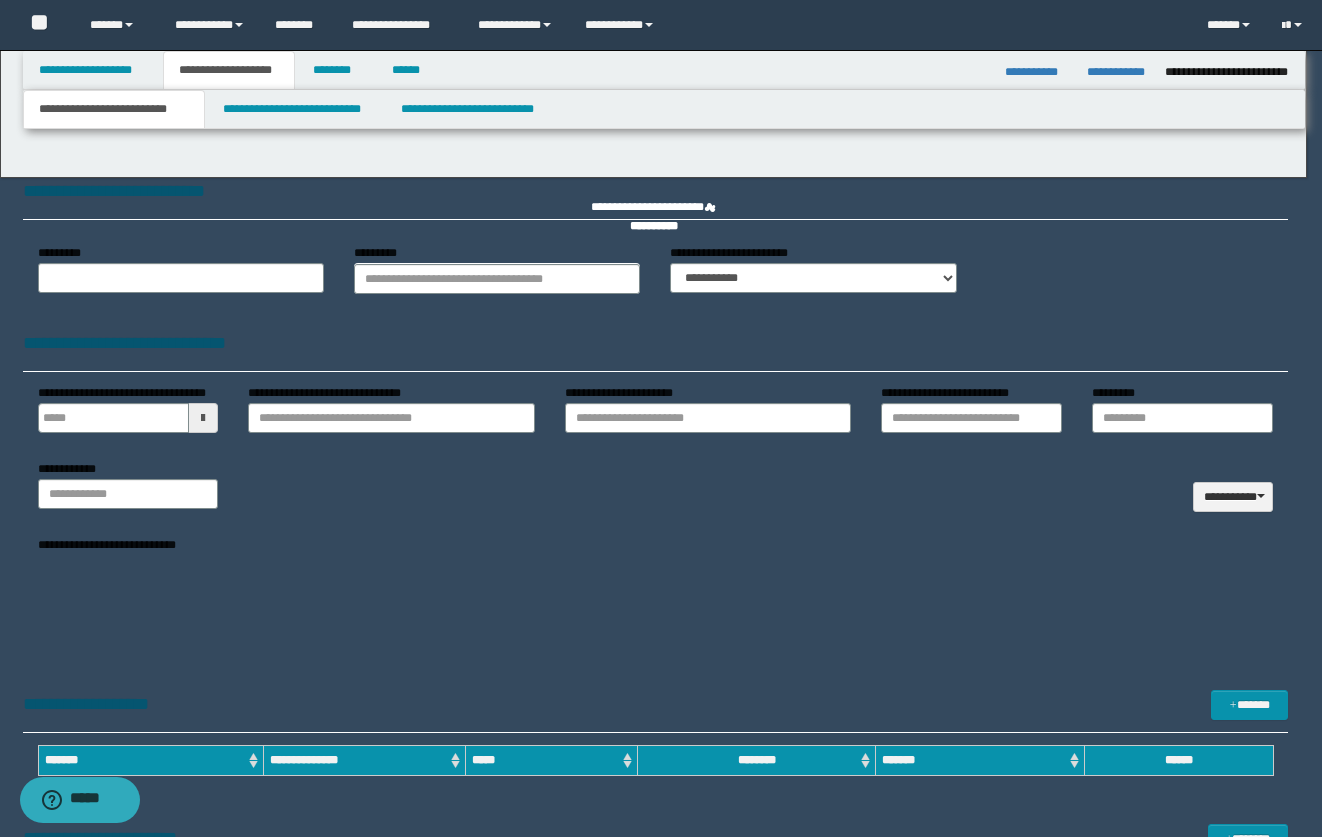 type 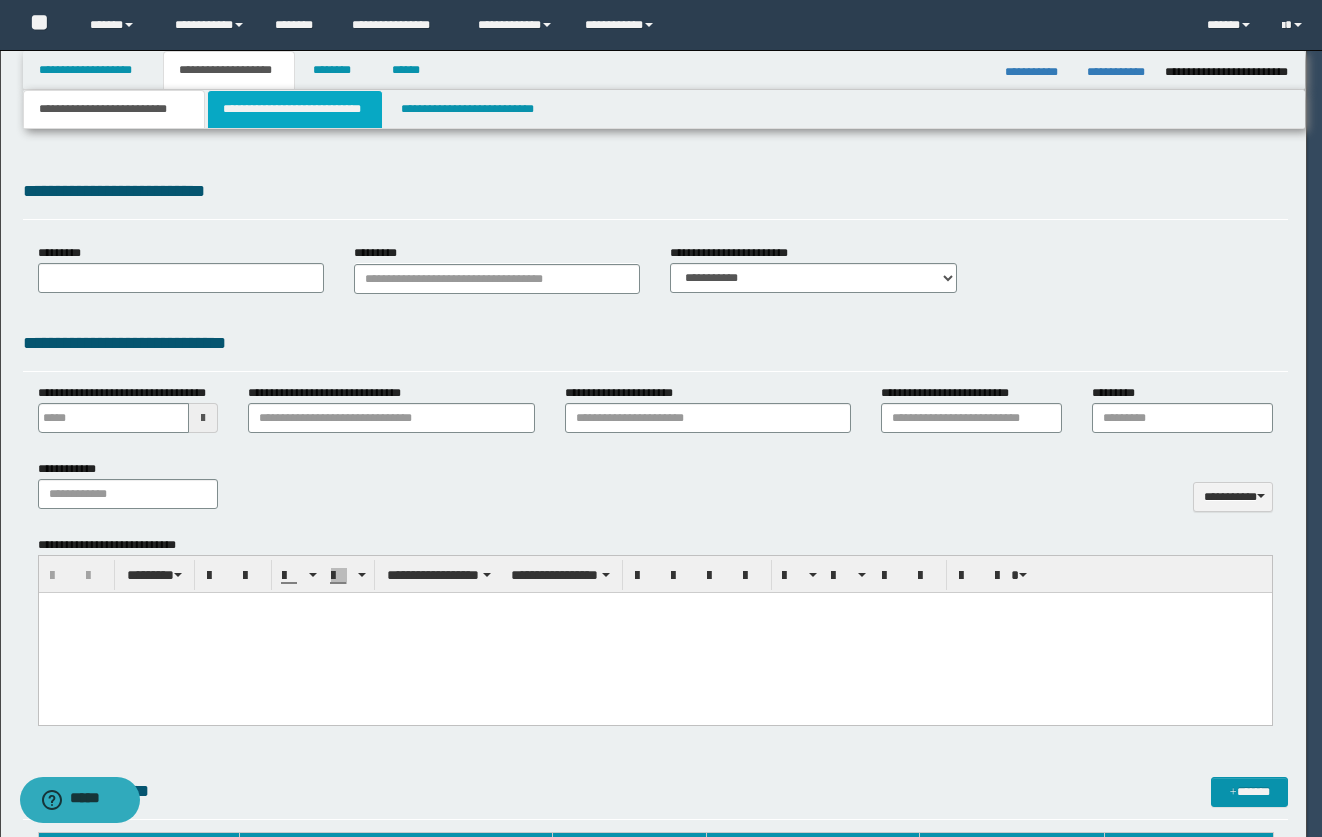 select on "*" 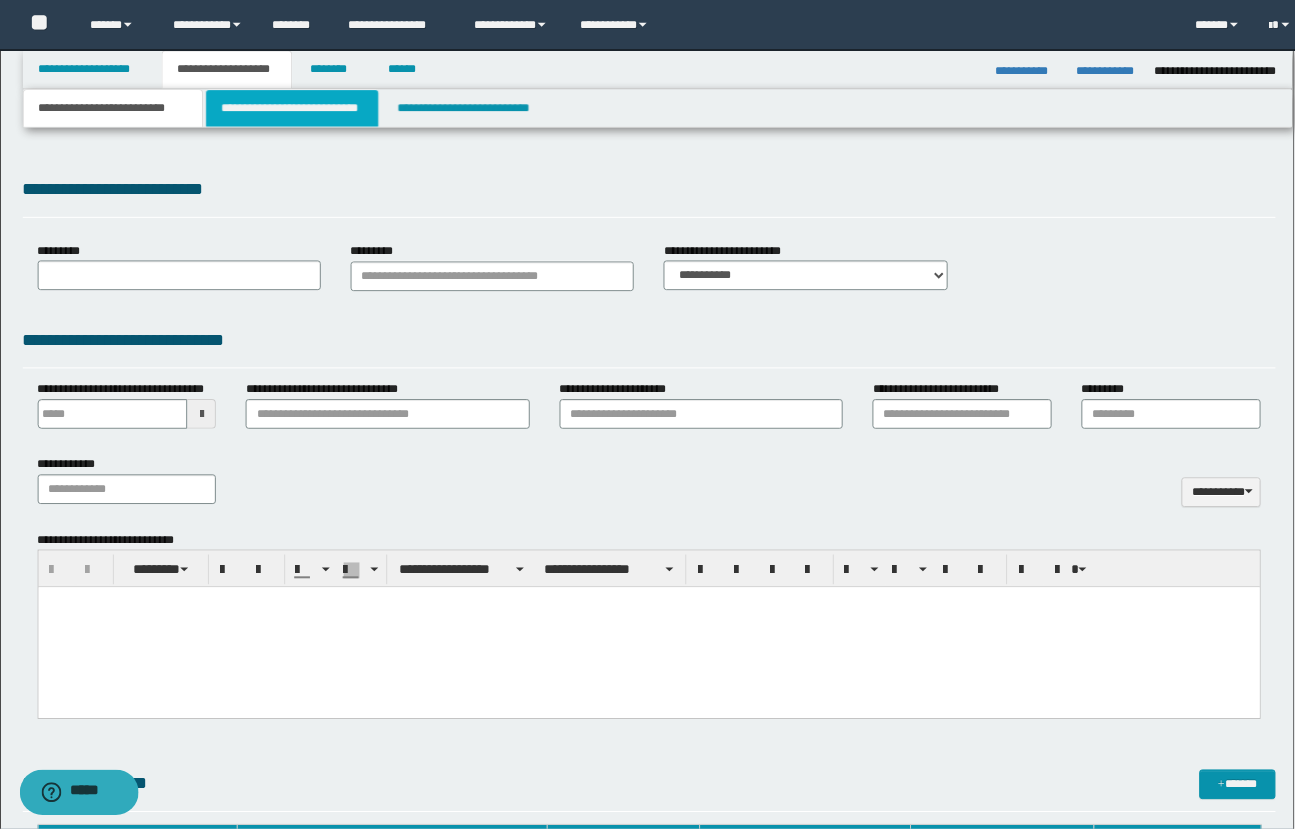 click on "**********" at bounding box center (295, 109) 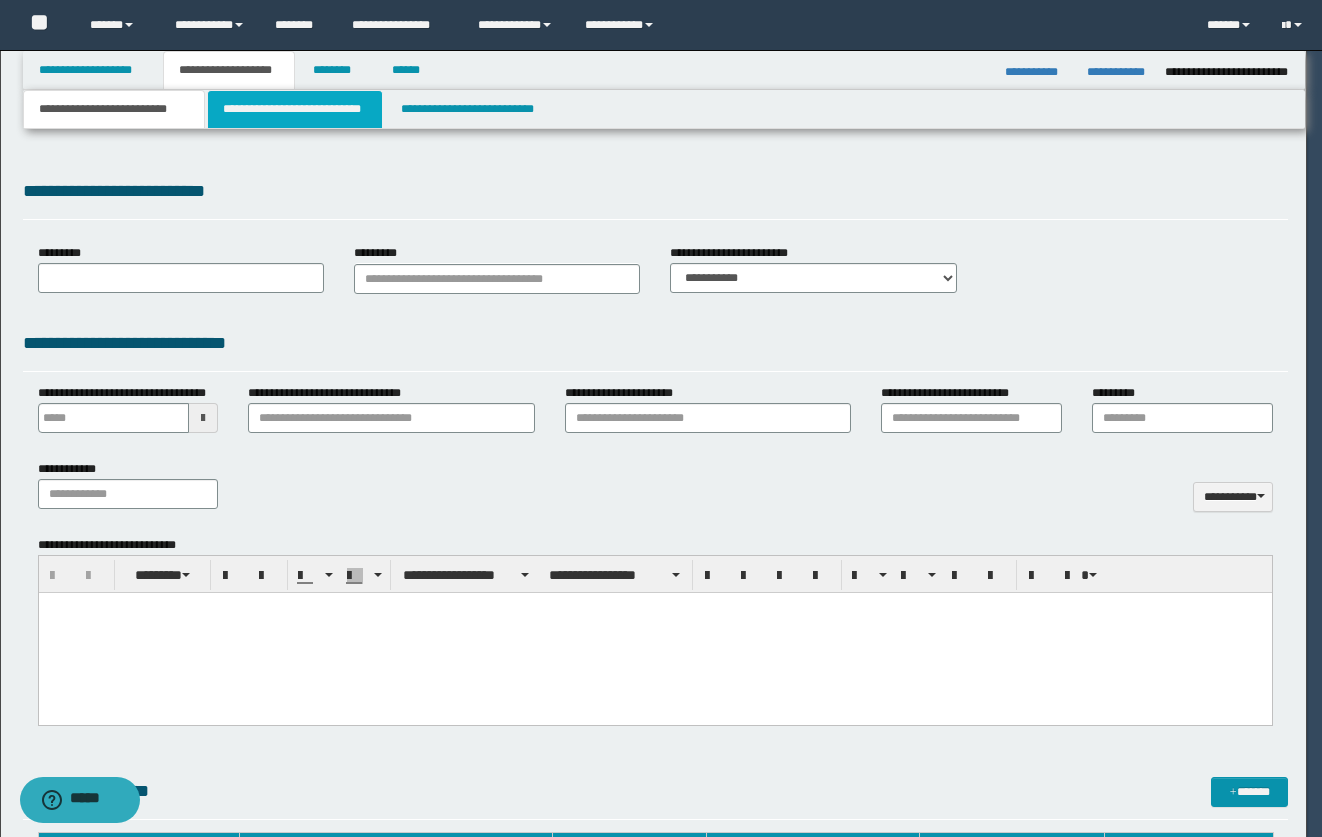 scroll, scrollTop: 0, scrollLeft: 0, axis: both 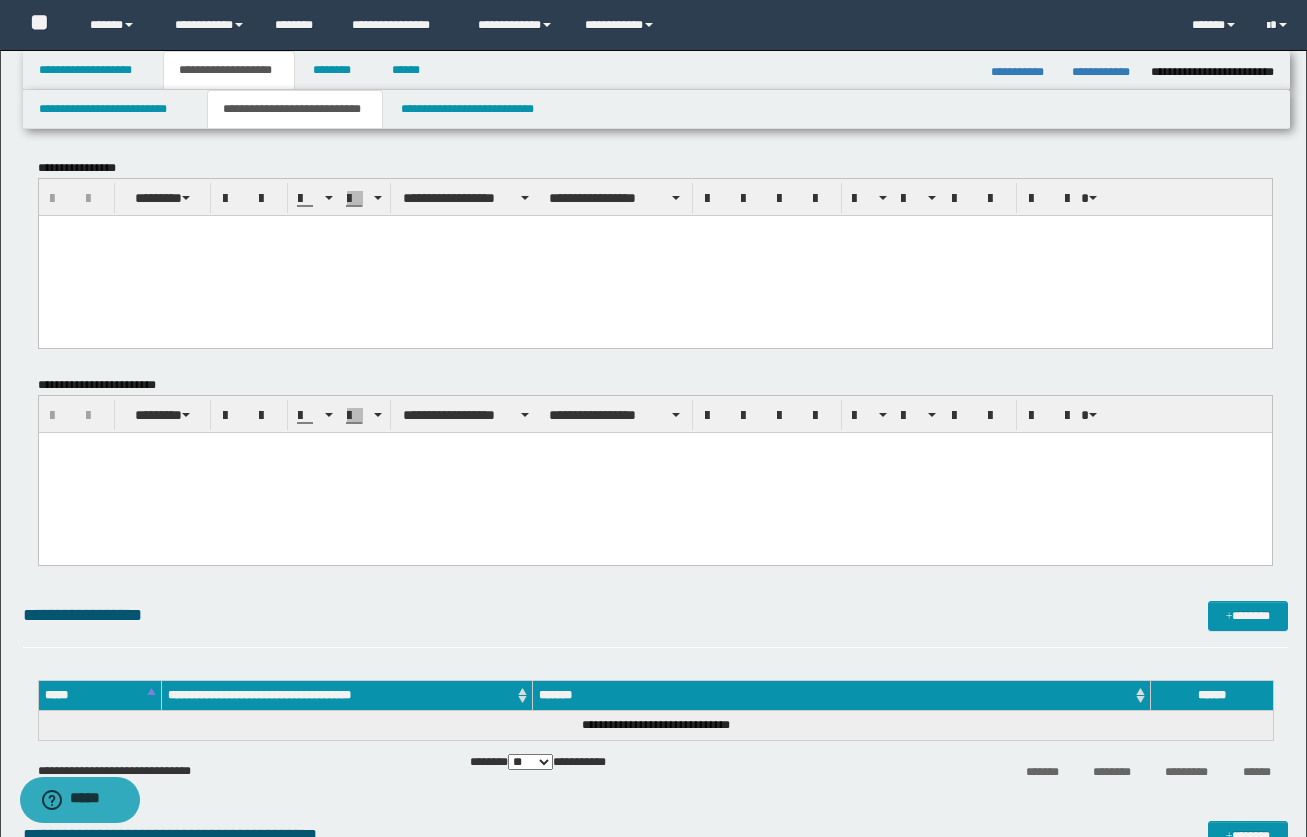 click at bounding box center [654, 447] 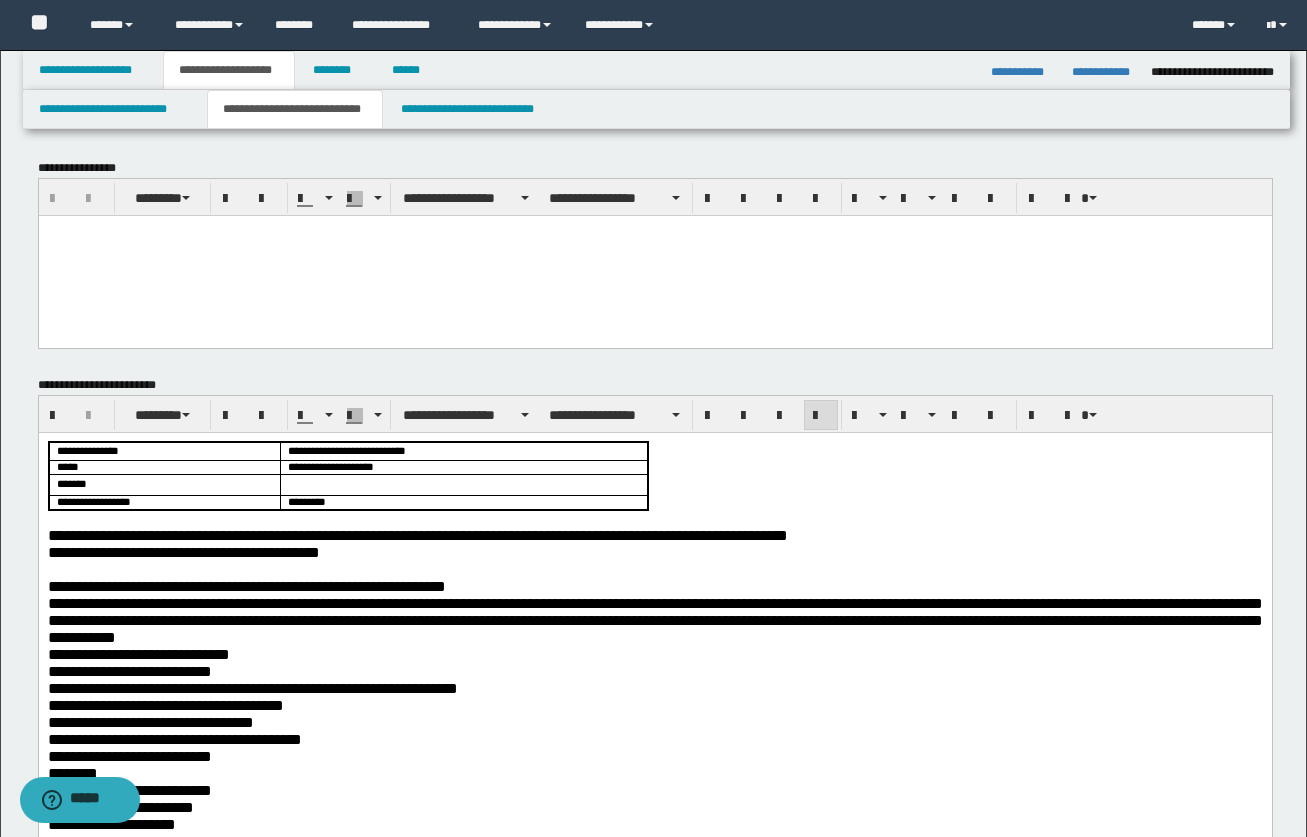 click at bounding box center (654, 518) 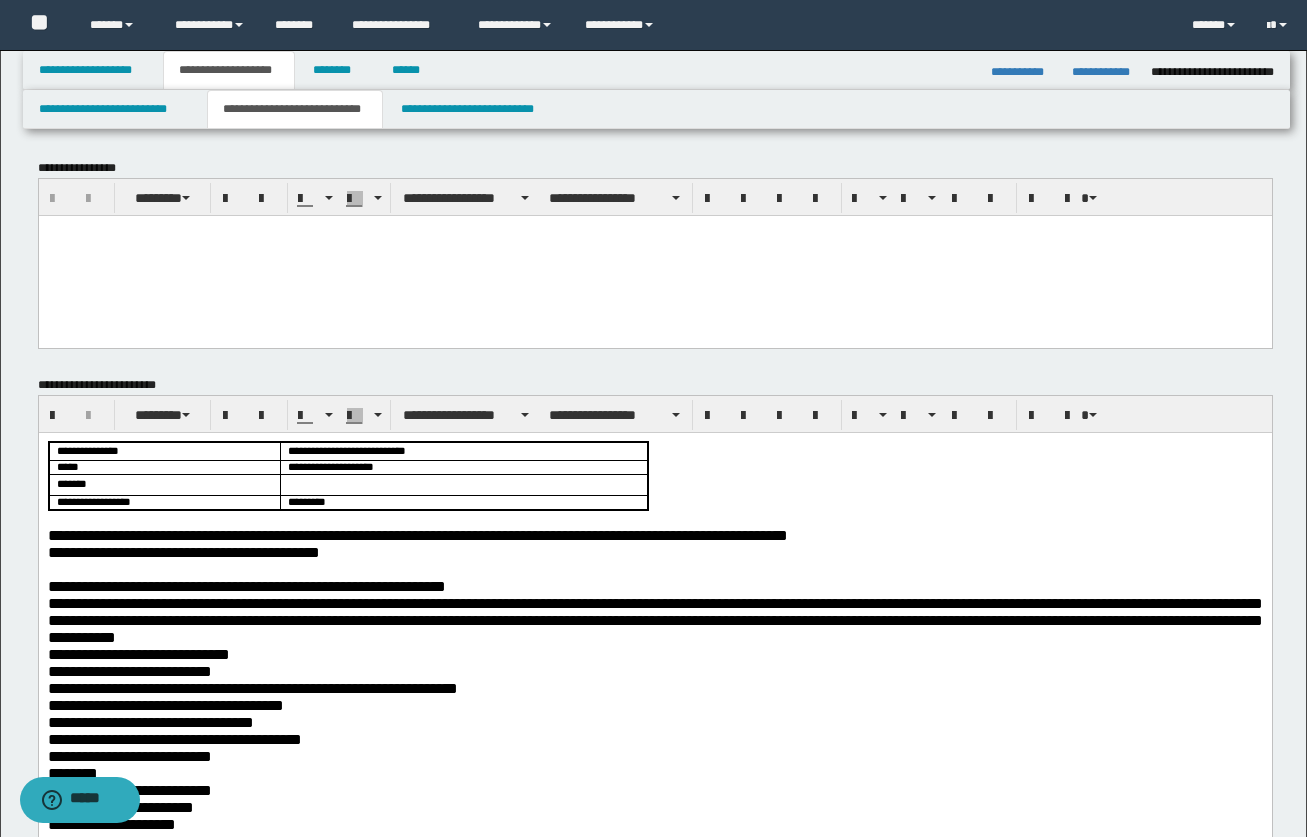 drag, startPoint x: 693, startPoint y: 508, endPoint x: -190, endPoint y: 400, distance: 889.58026 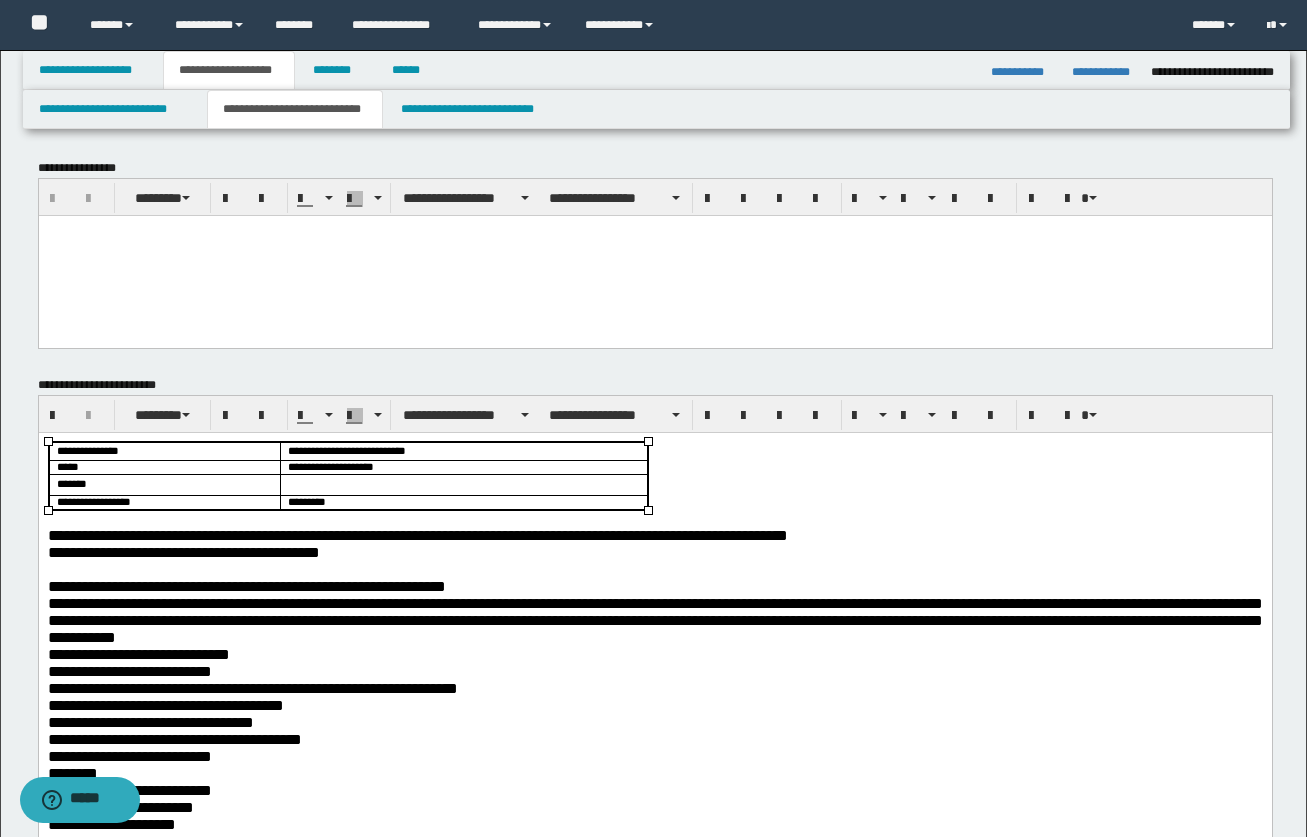 type 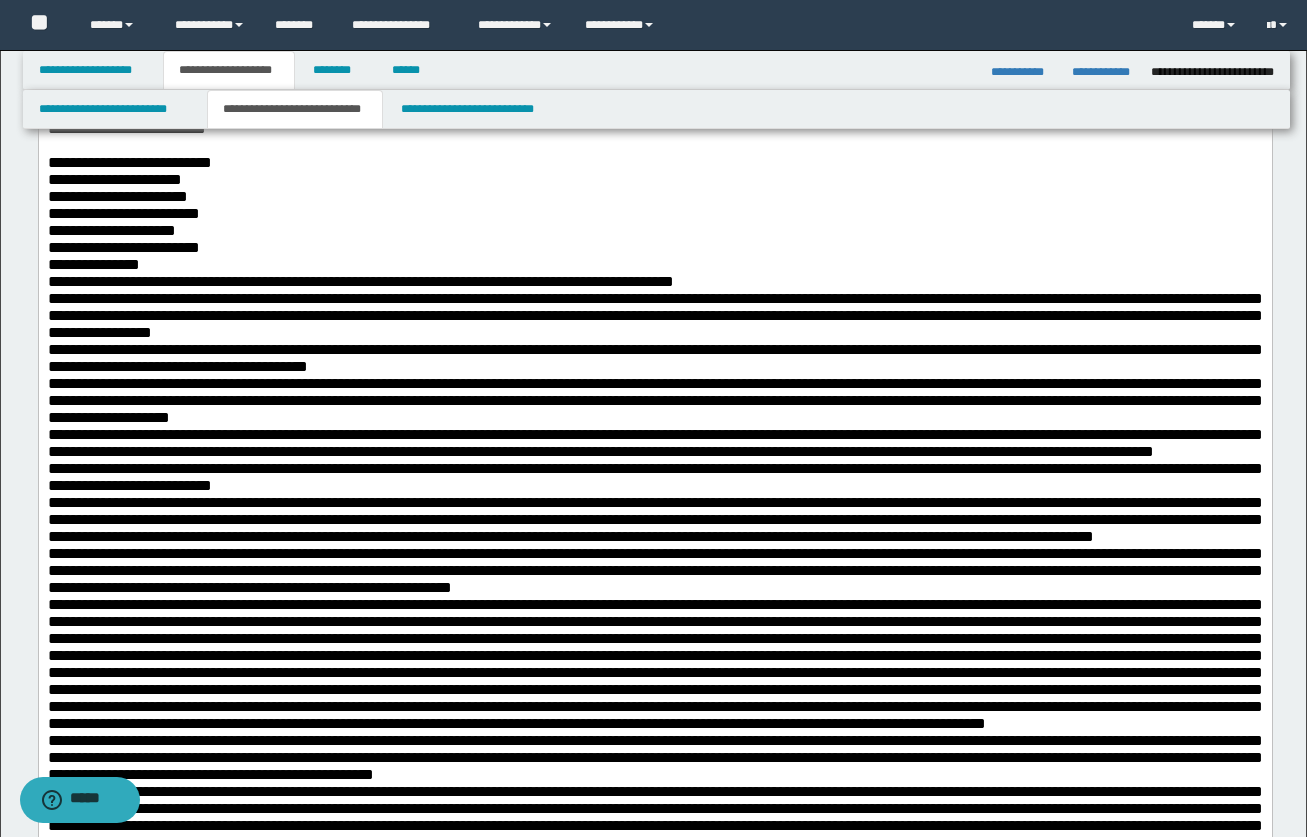 scroll, scrollTop: 700, scrollLeft: 0, axis: vertical 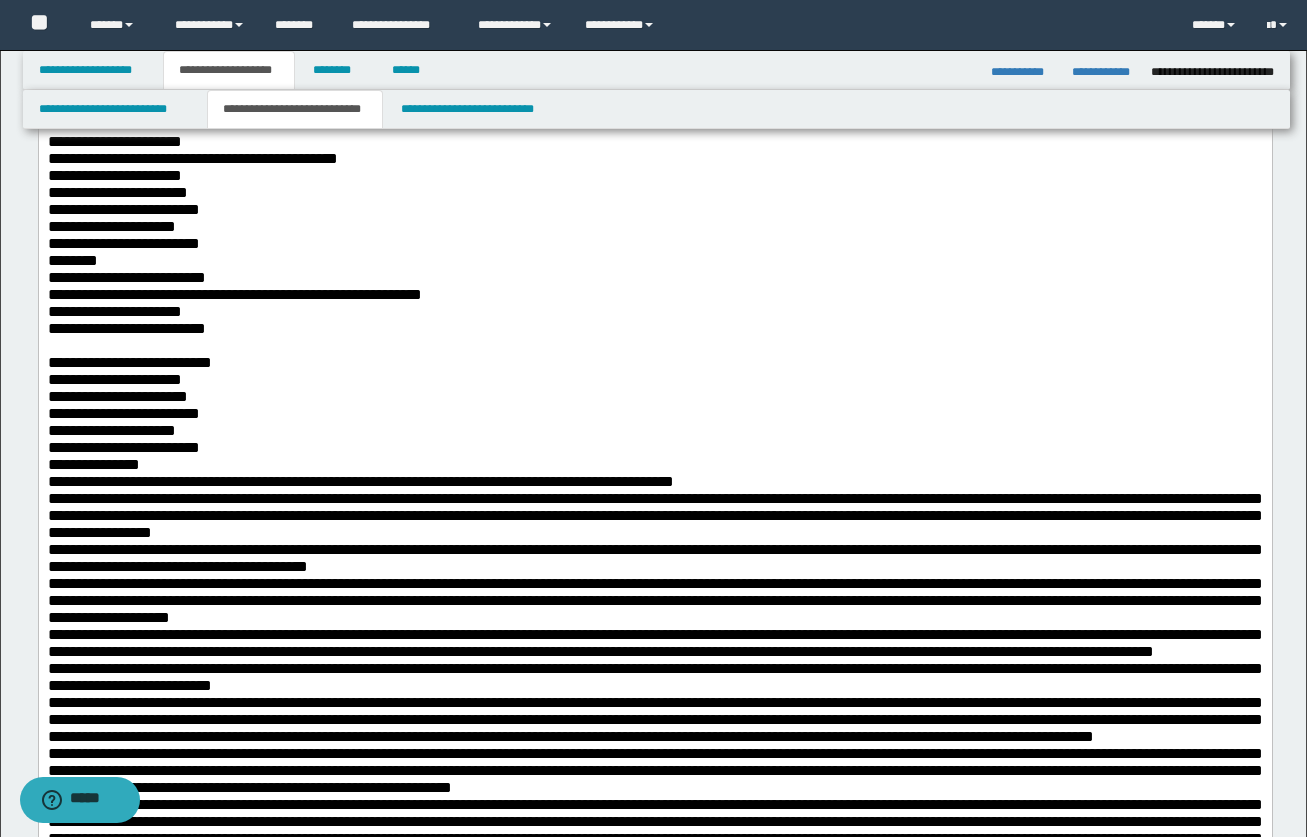 click on "**********" at bounding box center (114, 379) 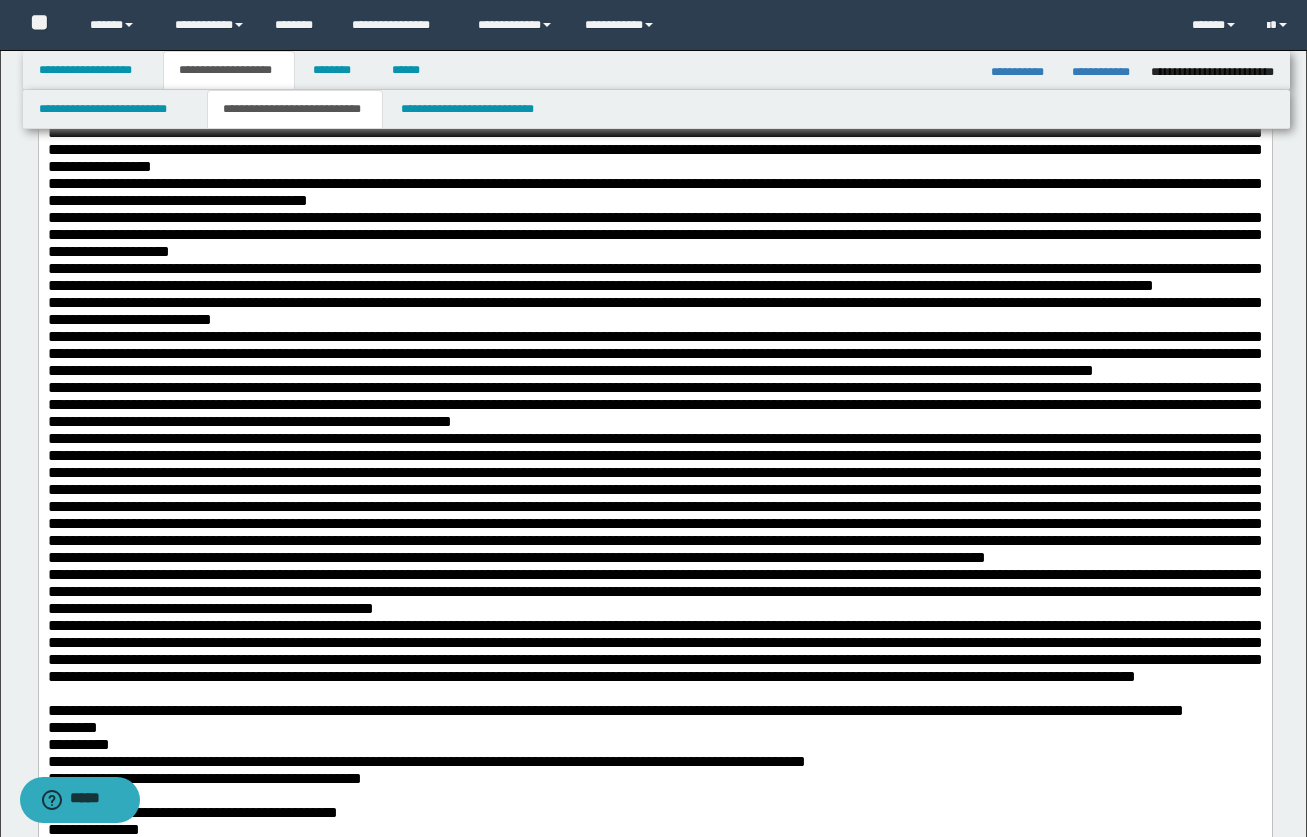 scroll, scrollTop: 1100, scrollLeft: 0, axis: vertical 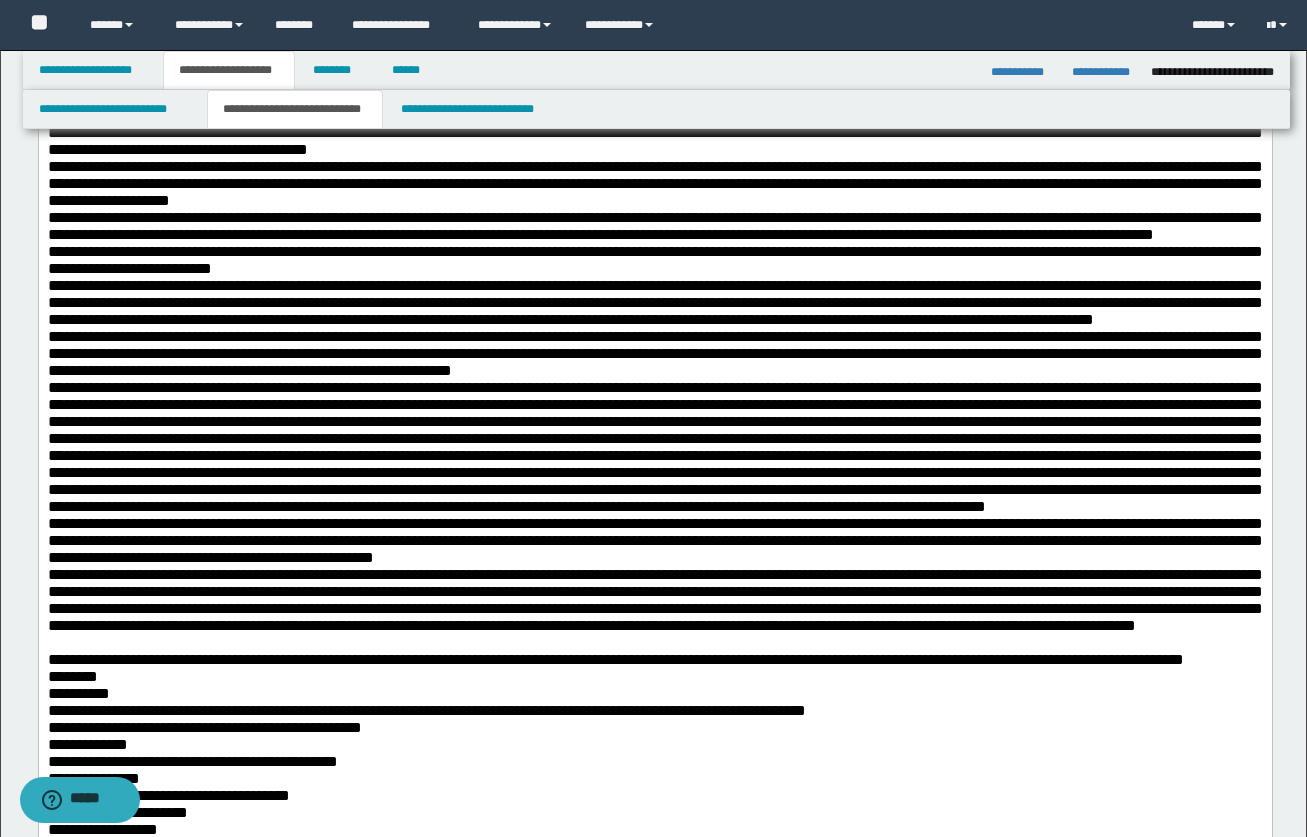 click on "**********" at bounding box center [654, 141] 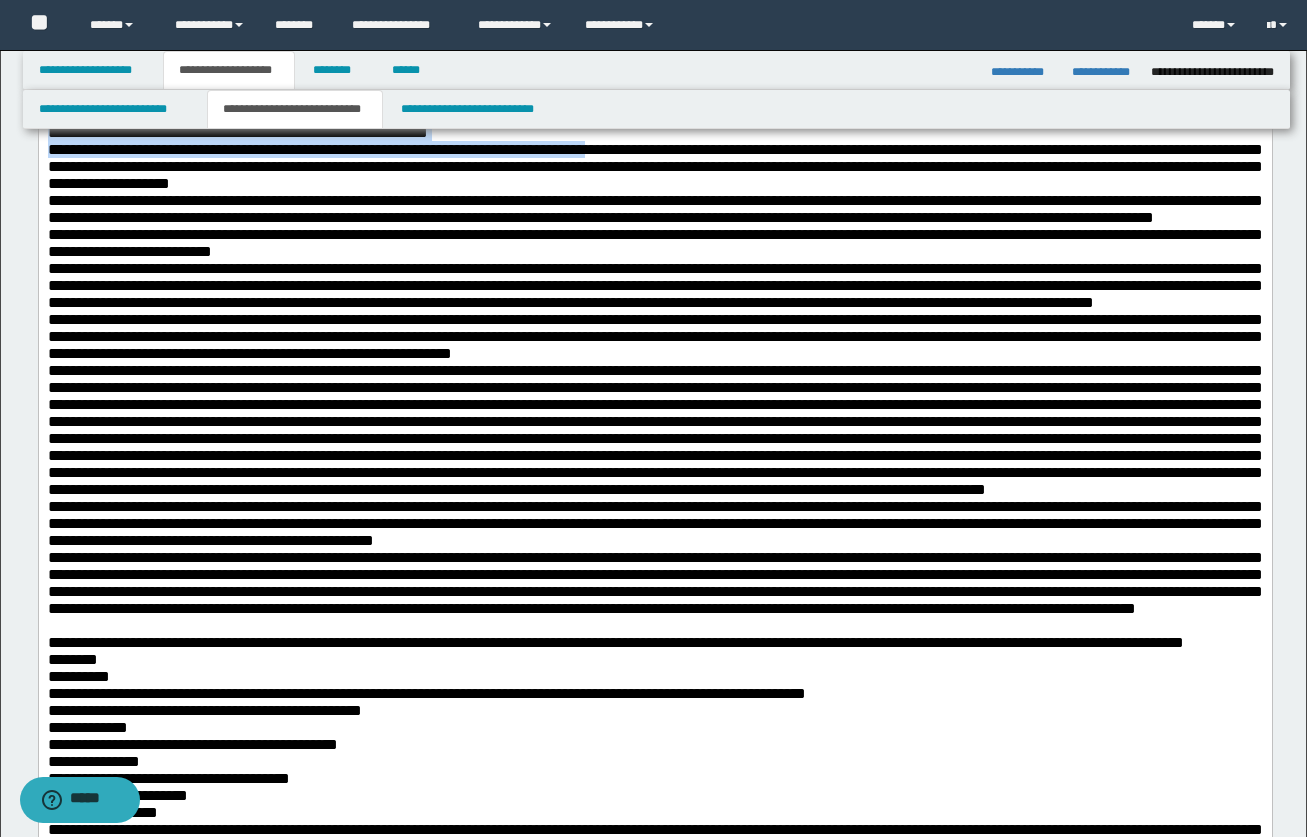 drag, startPoint x: 712, startPoint y: 184, endPoint x: 723, endPoint y: 210, distance: 28.231188 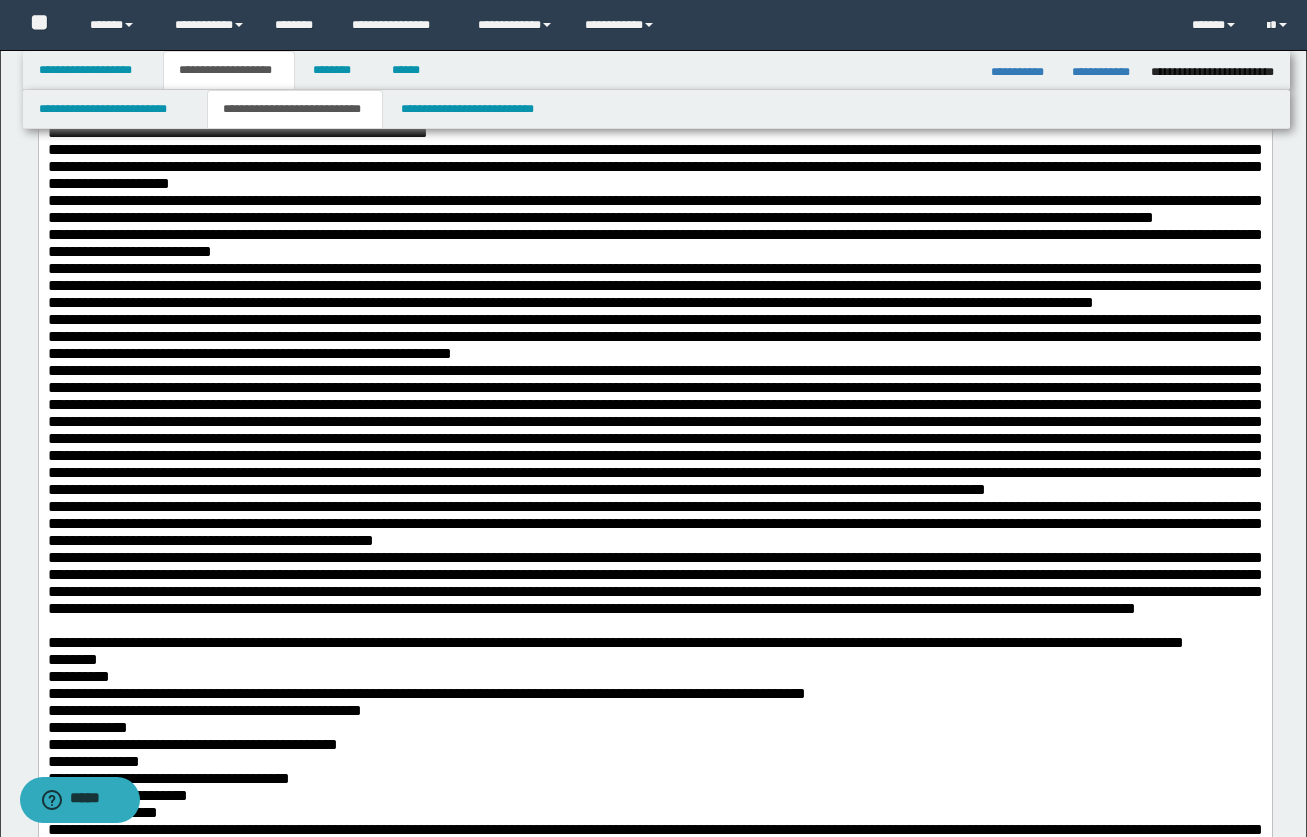 drag, startPoint x: 735, startPoint y: 224, endPoint x: 746, endPoint y: 230, distance: 12.529964 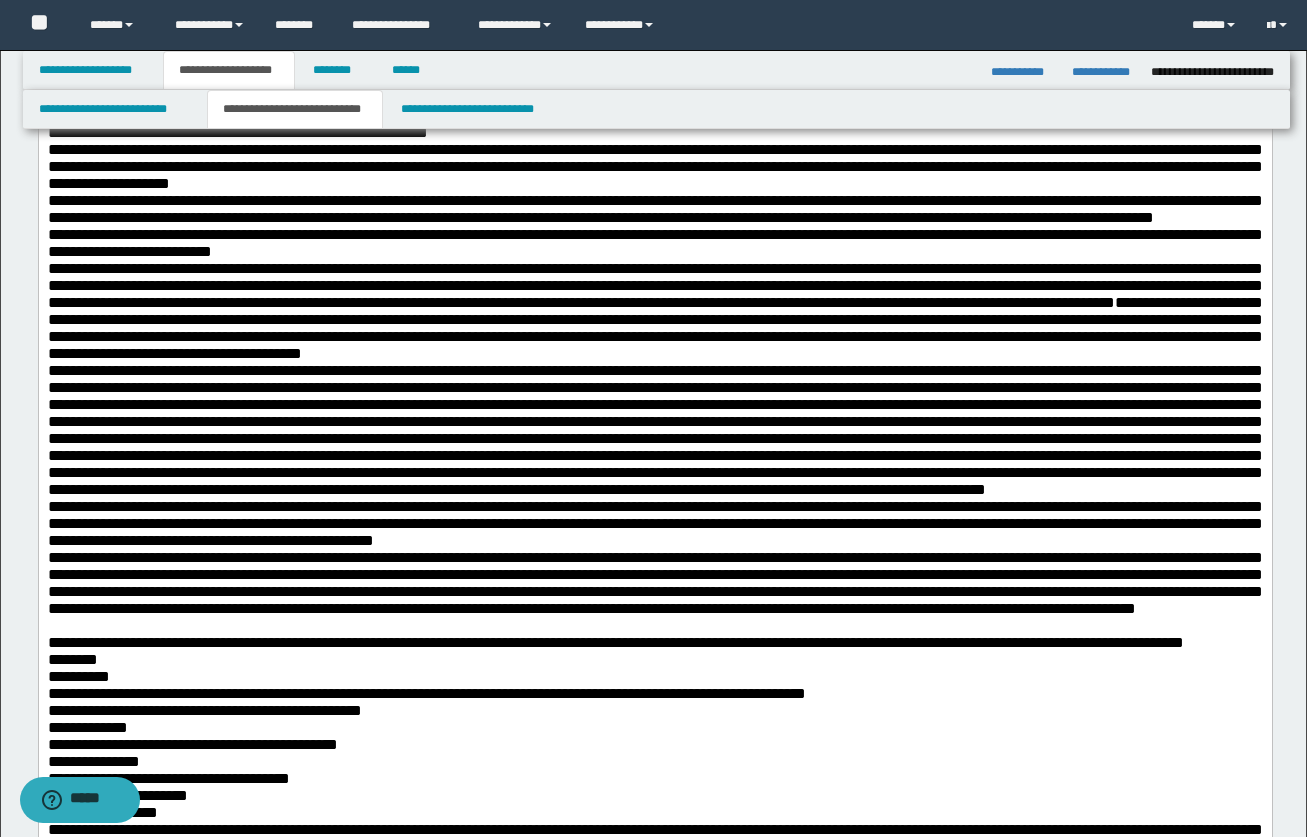click on "**********" at bounding box center (654, 311) 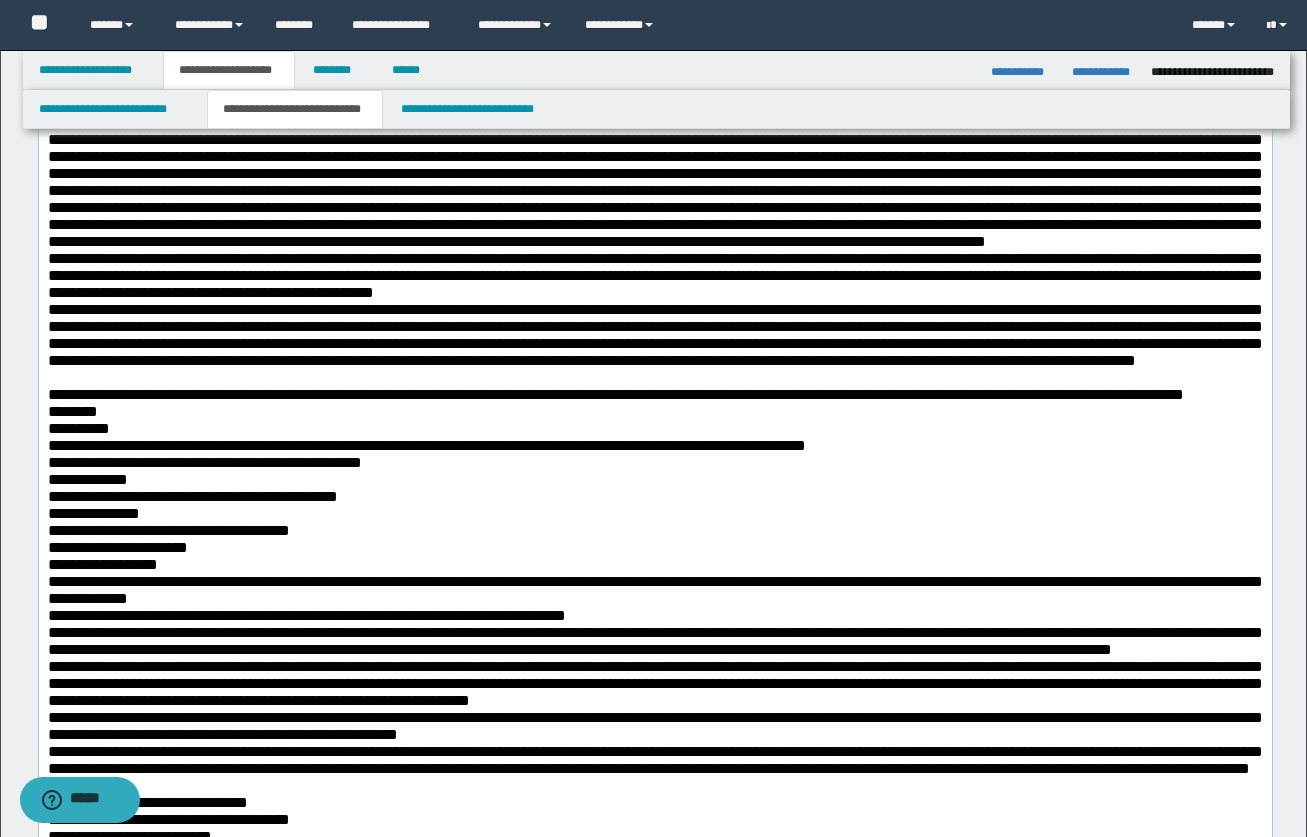 scroll, scrollTop: 1400, scrollLeft: 0, axis: vertical 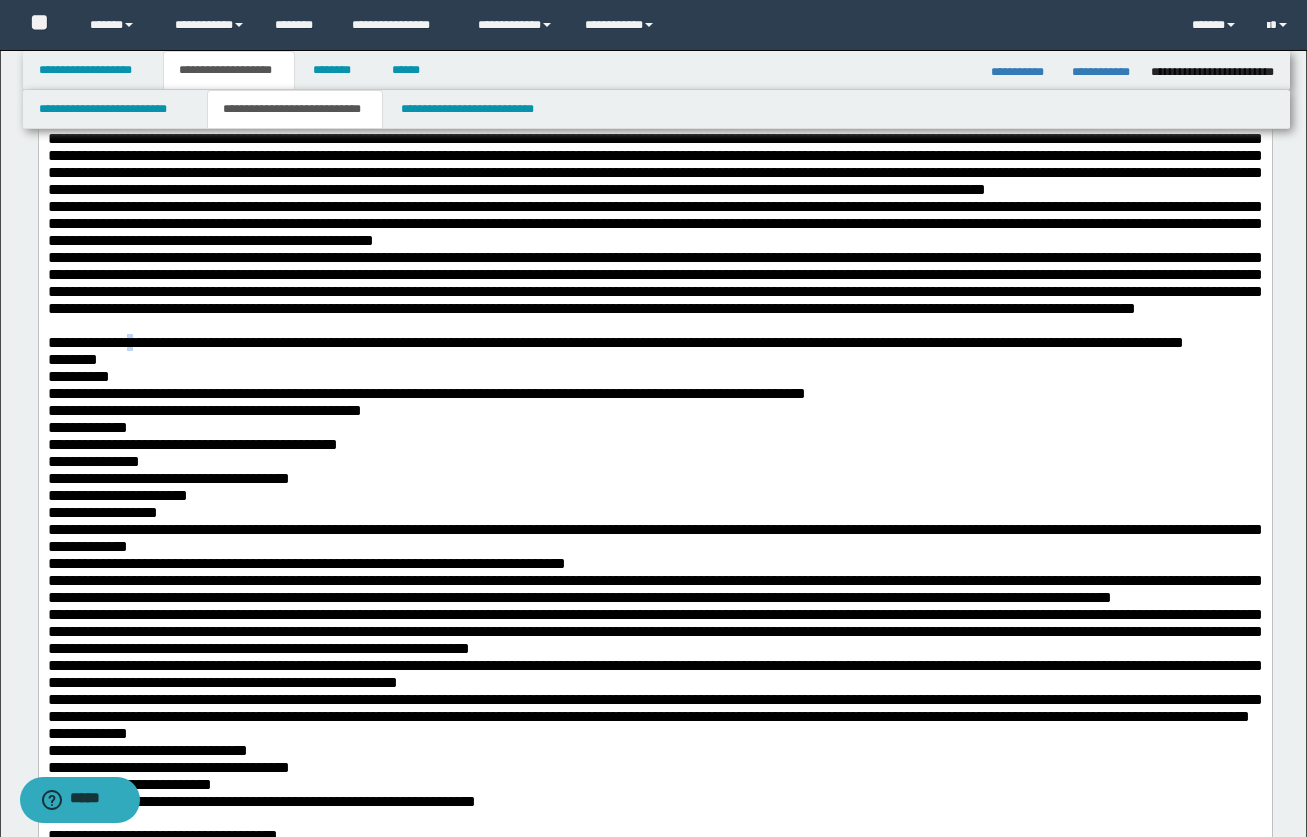 click on "**********" at bounding box center [615, 342] 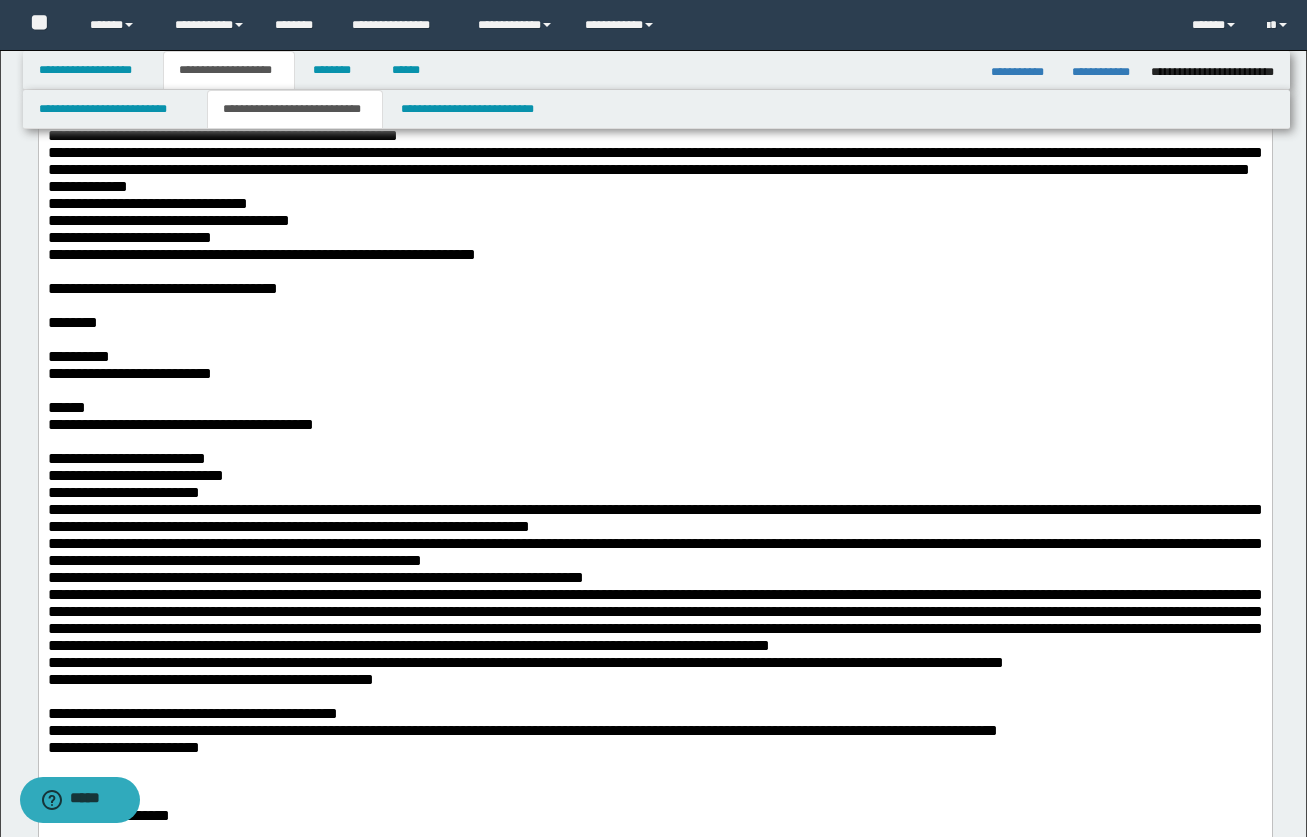 scroll, scrollTop: 2000, scrollLeft: 0, axis: vertical 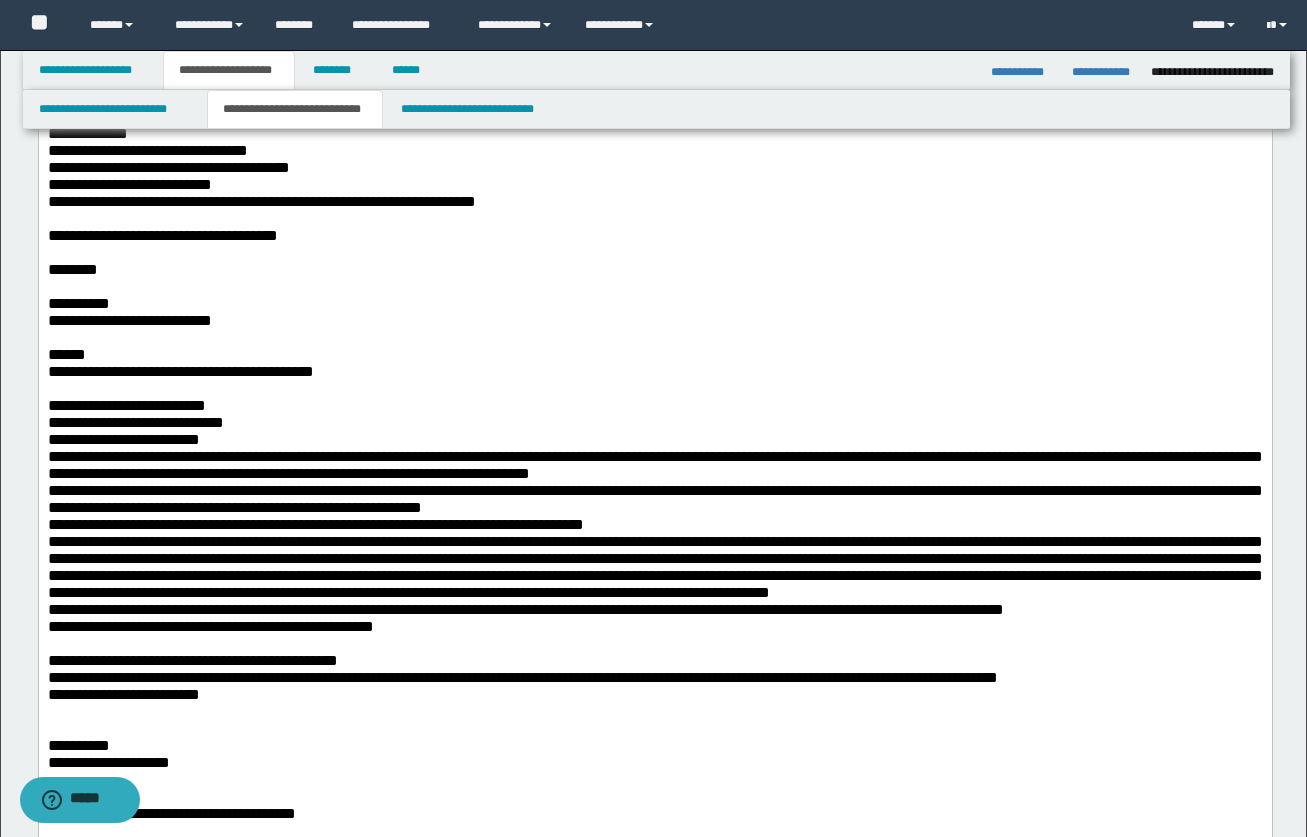 click at bounding box center (654, 218) 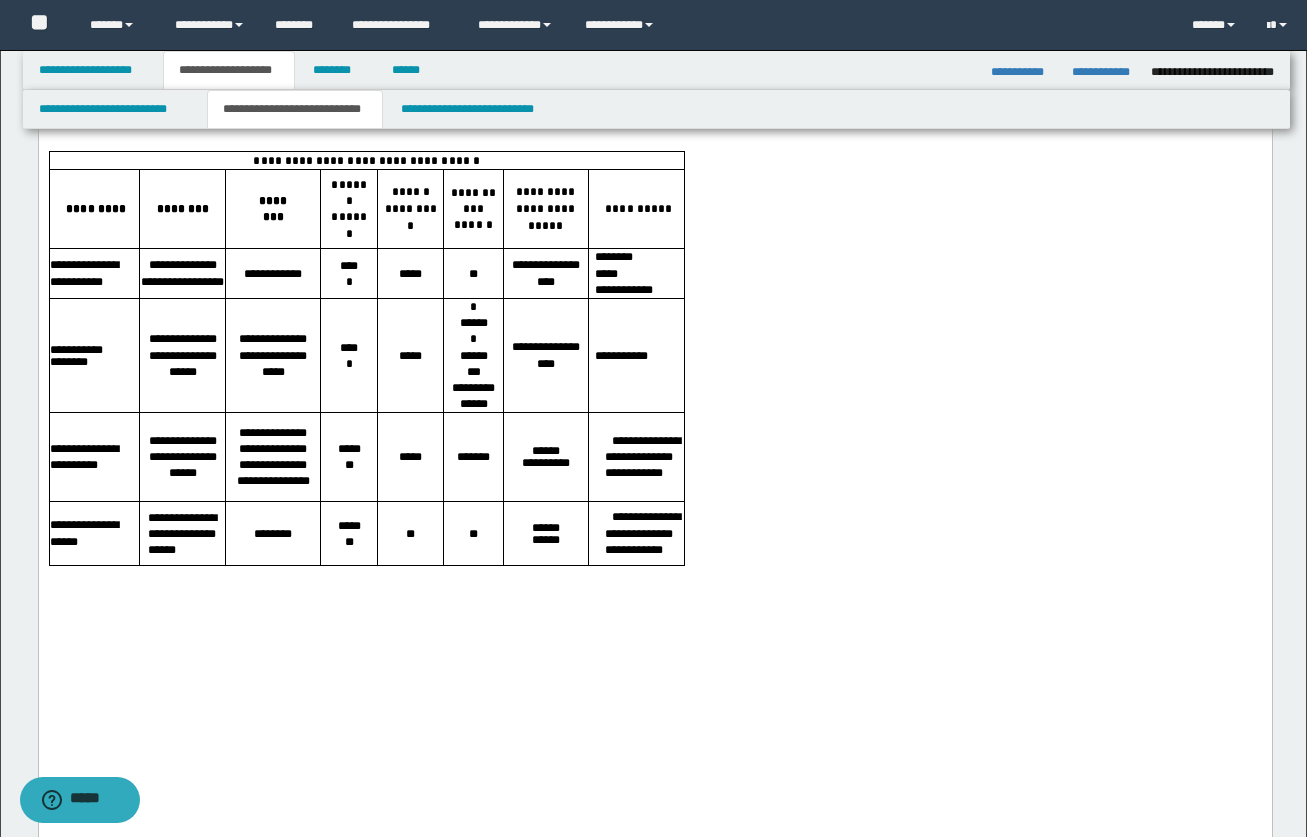 scroll, scrollTop: 4200, scrollLeft: 0, axis: vertical 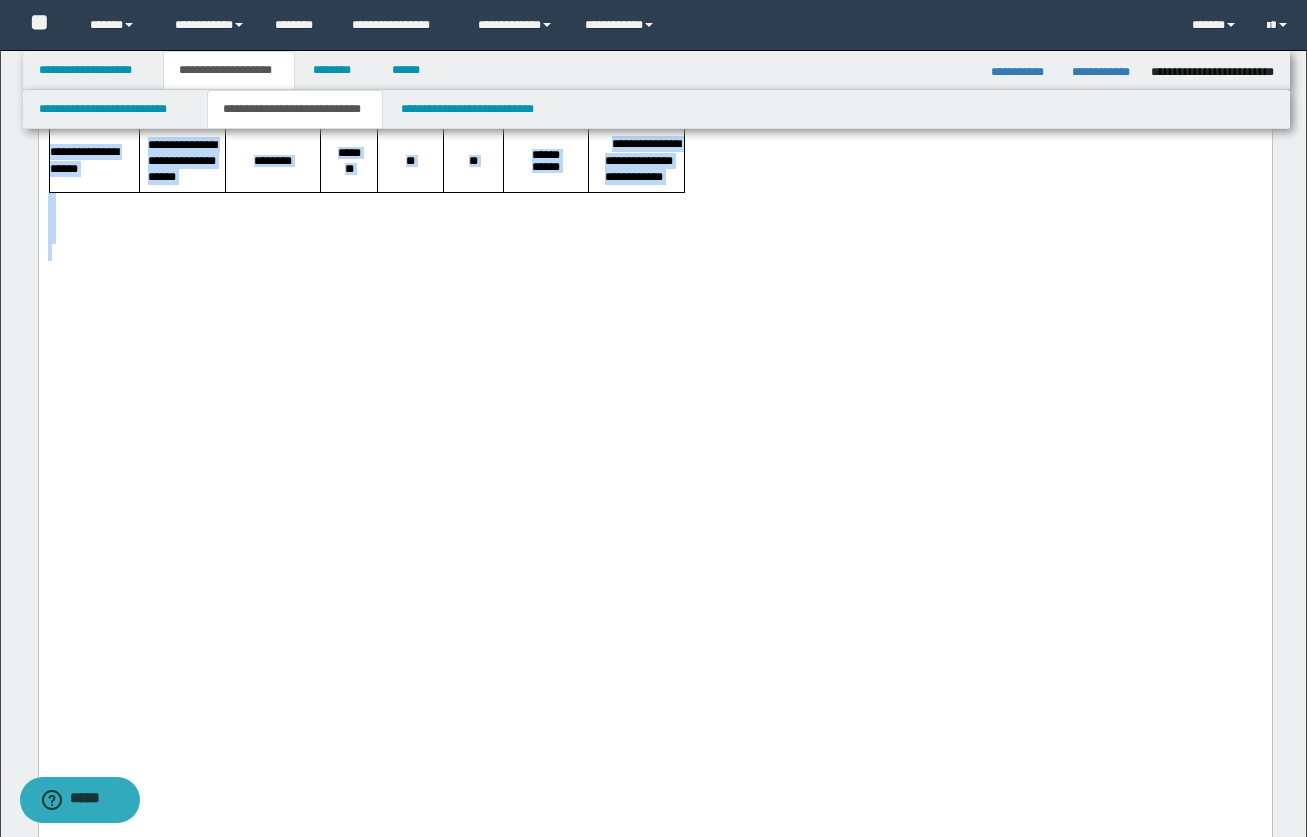 drag, startPoint x: 49, startPoint y: -1716, endPoint x: 706, endPoint y: 703, distance: 2506.6333 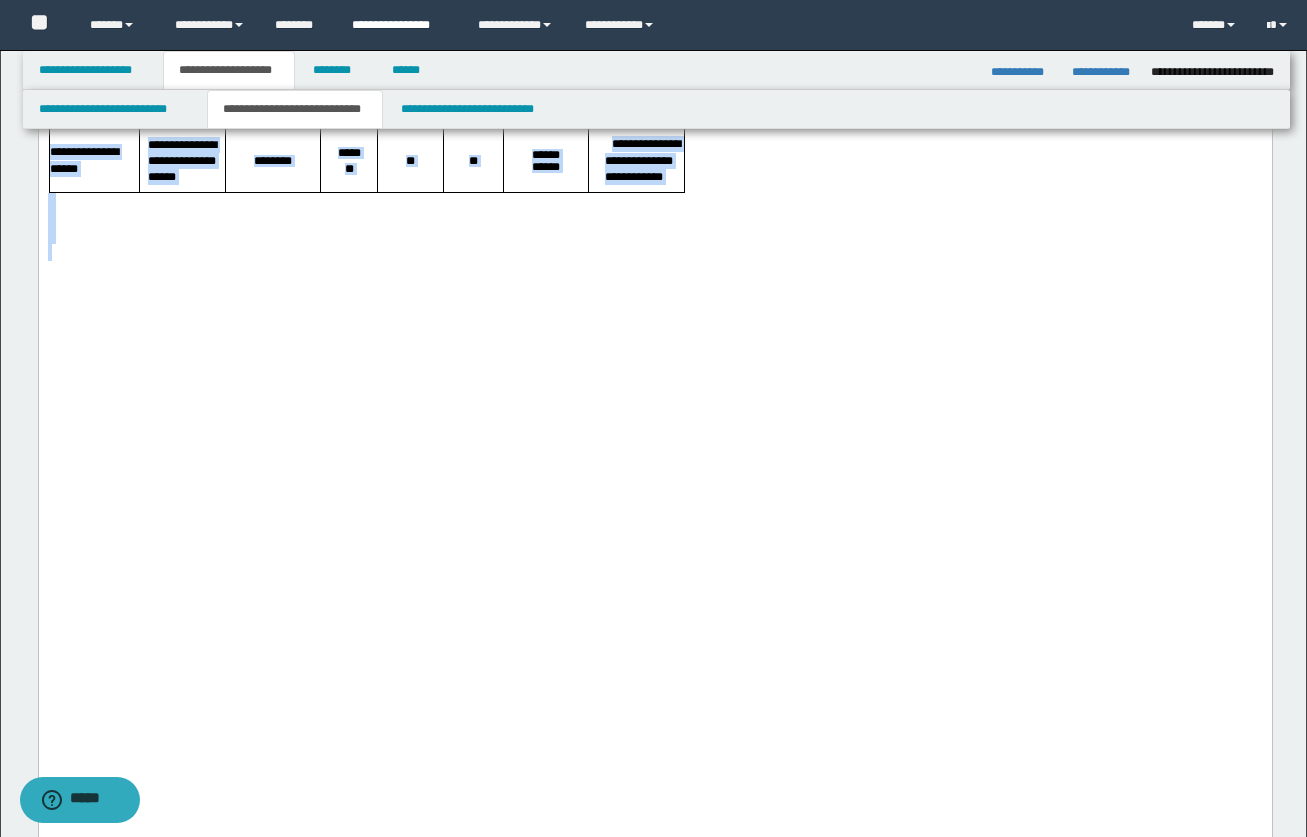 scroll, scrollTop: 2860, scrollLeft: 0, axis: vertical 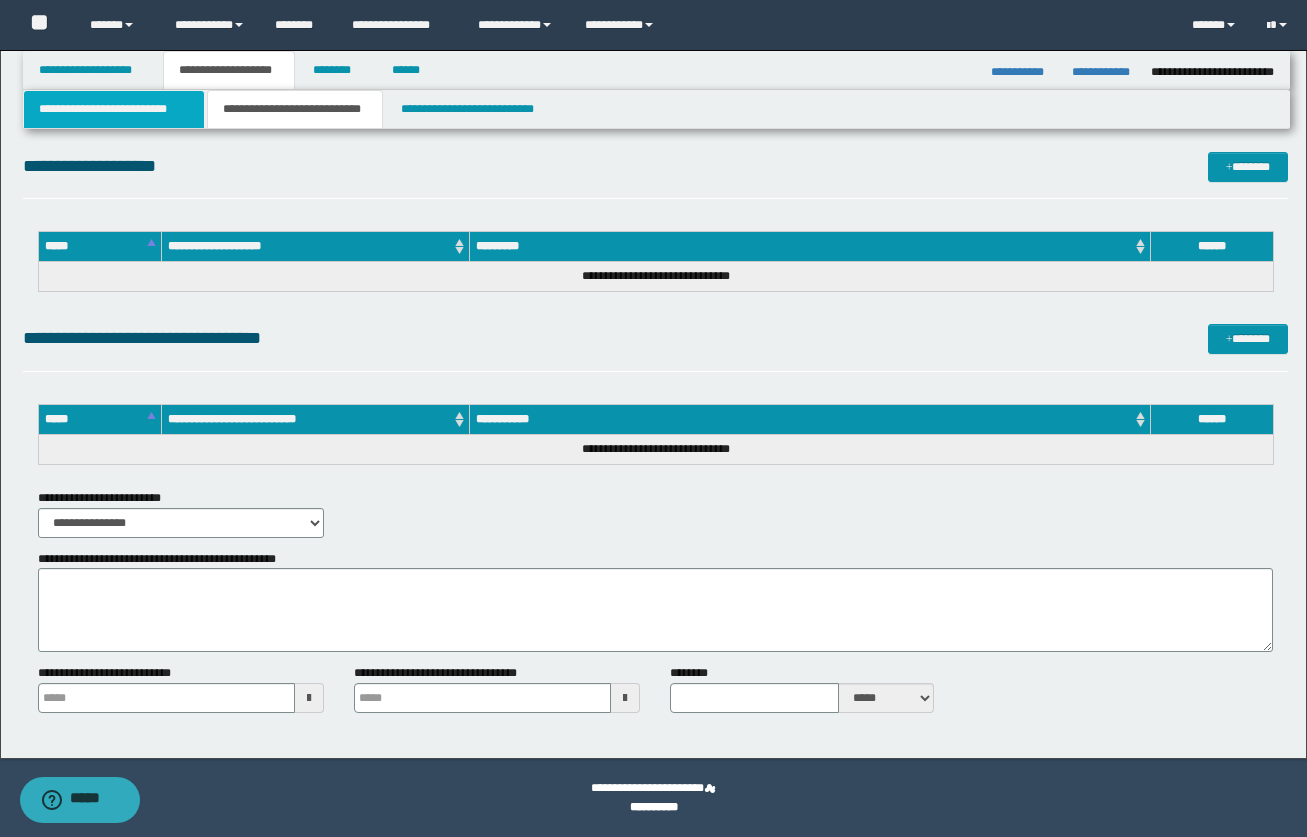 drag, startPoint x: 155, startPoint y: 117, endPoint x: 147, endPoint y: 126, distance: 12.0415945 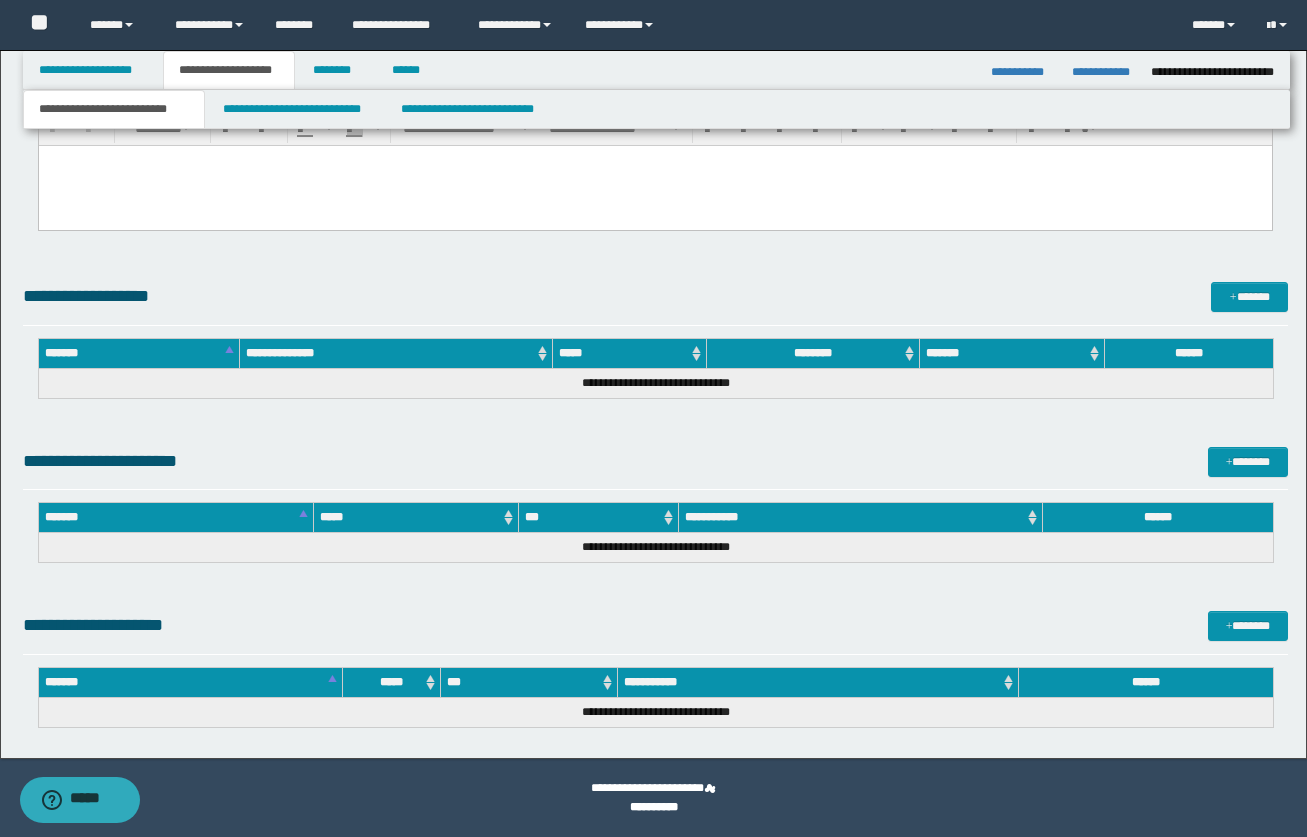 scroll, scrollTop: 1078, scrollLeft: 0, axis: vertical 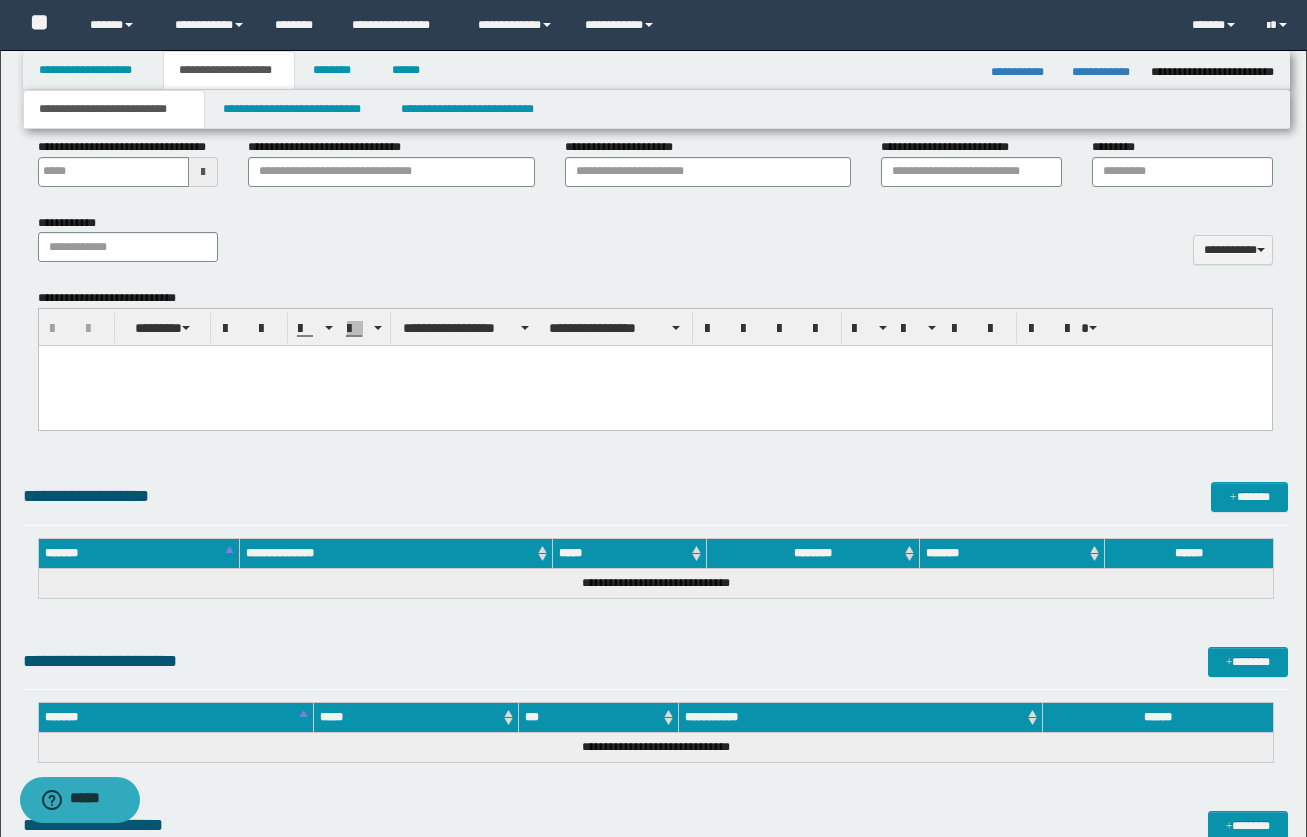 drag, startPoint x: 98, startPoint y: 407, endPoint x: 95, endPoint y: 395, distance: 12.369317 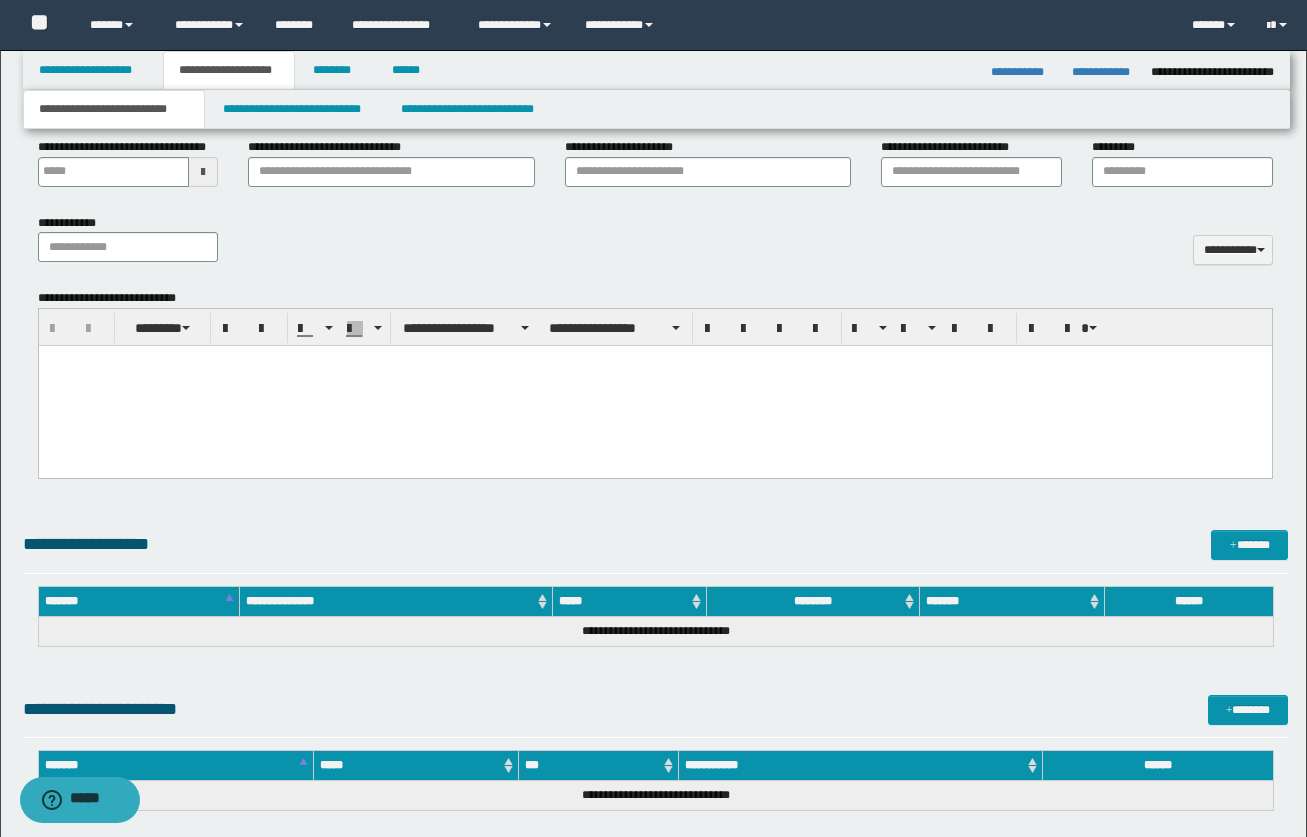 click at bounding box center (654, 386) 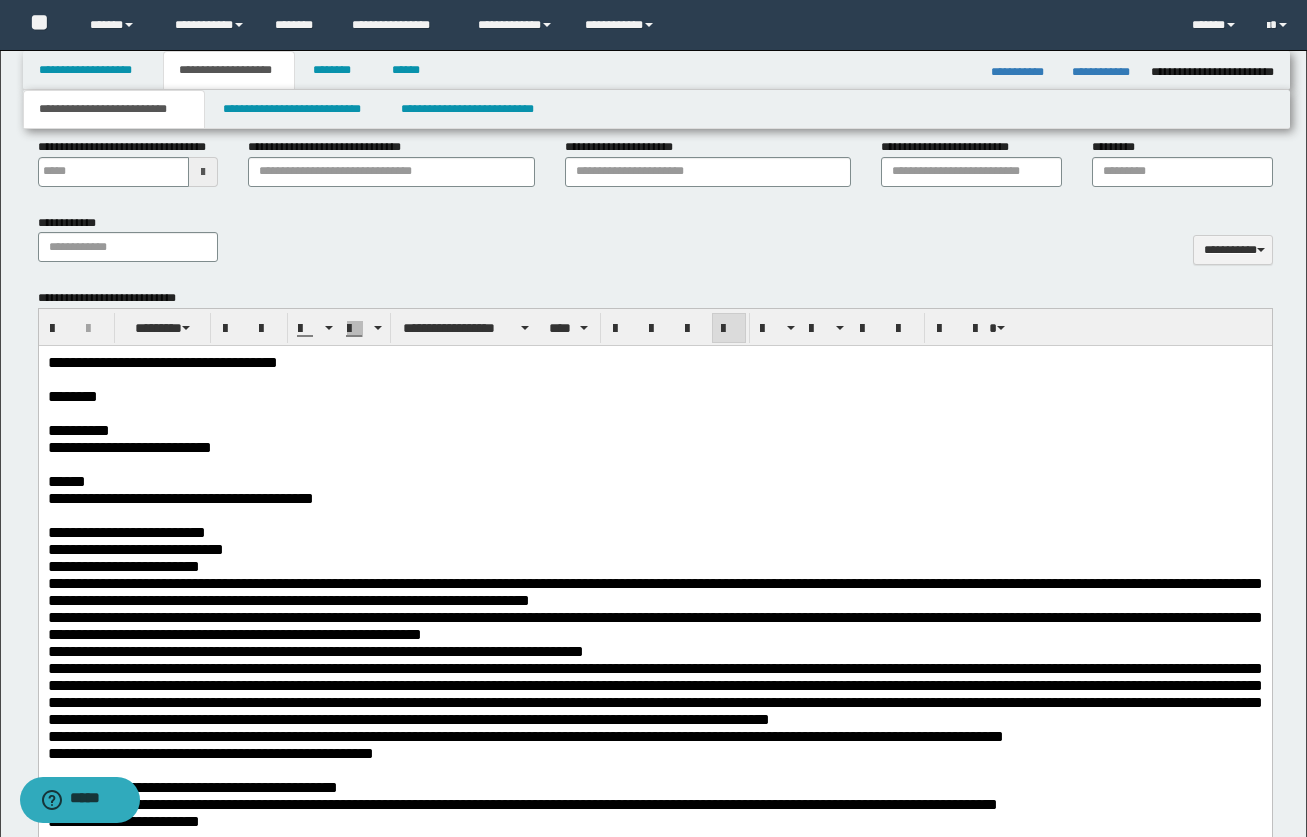 drag, startPoint x: 387, startPoint y: 413, endPoint x: 415, endPoint y: 406, distance: 28.86174 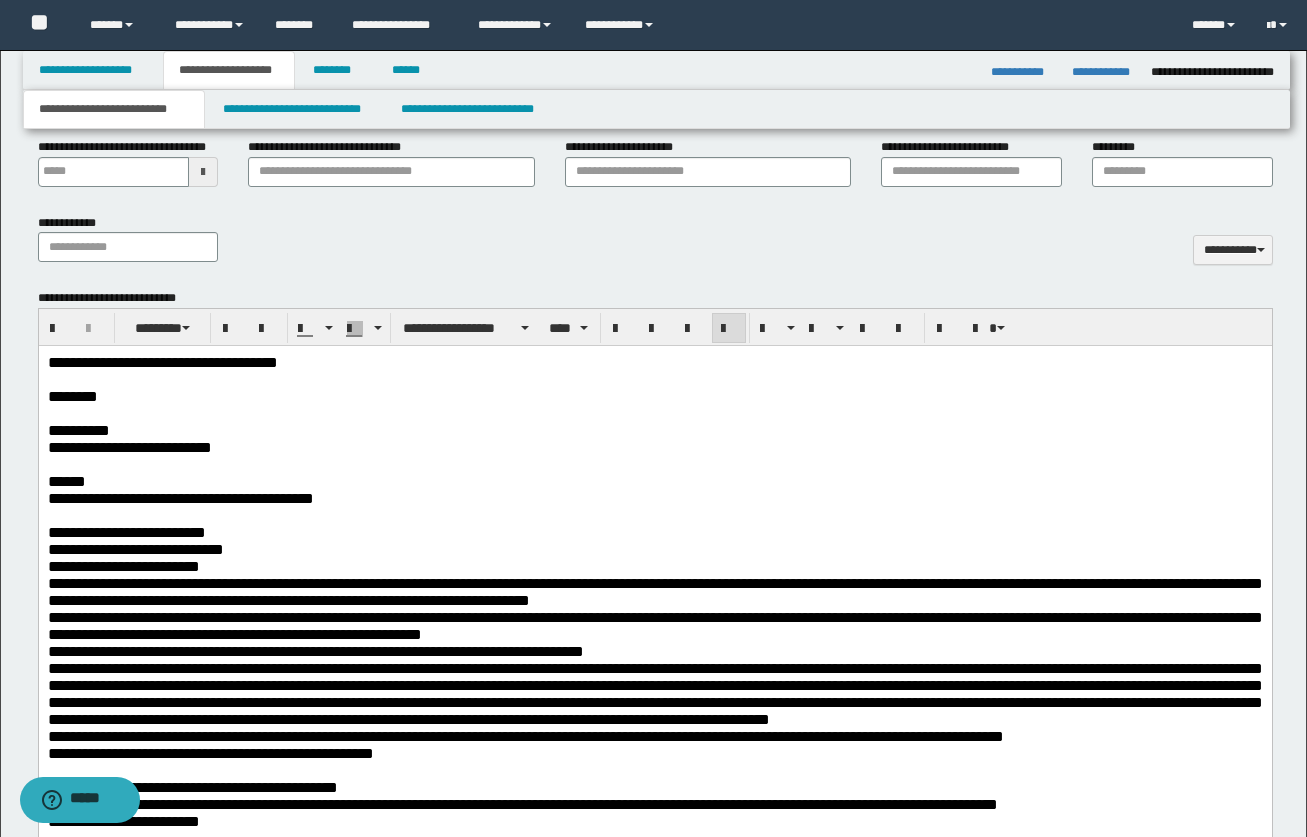 click at bounding box center (654, 413) 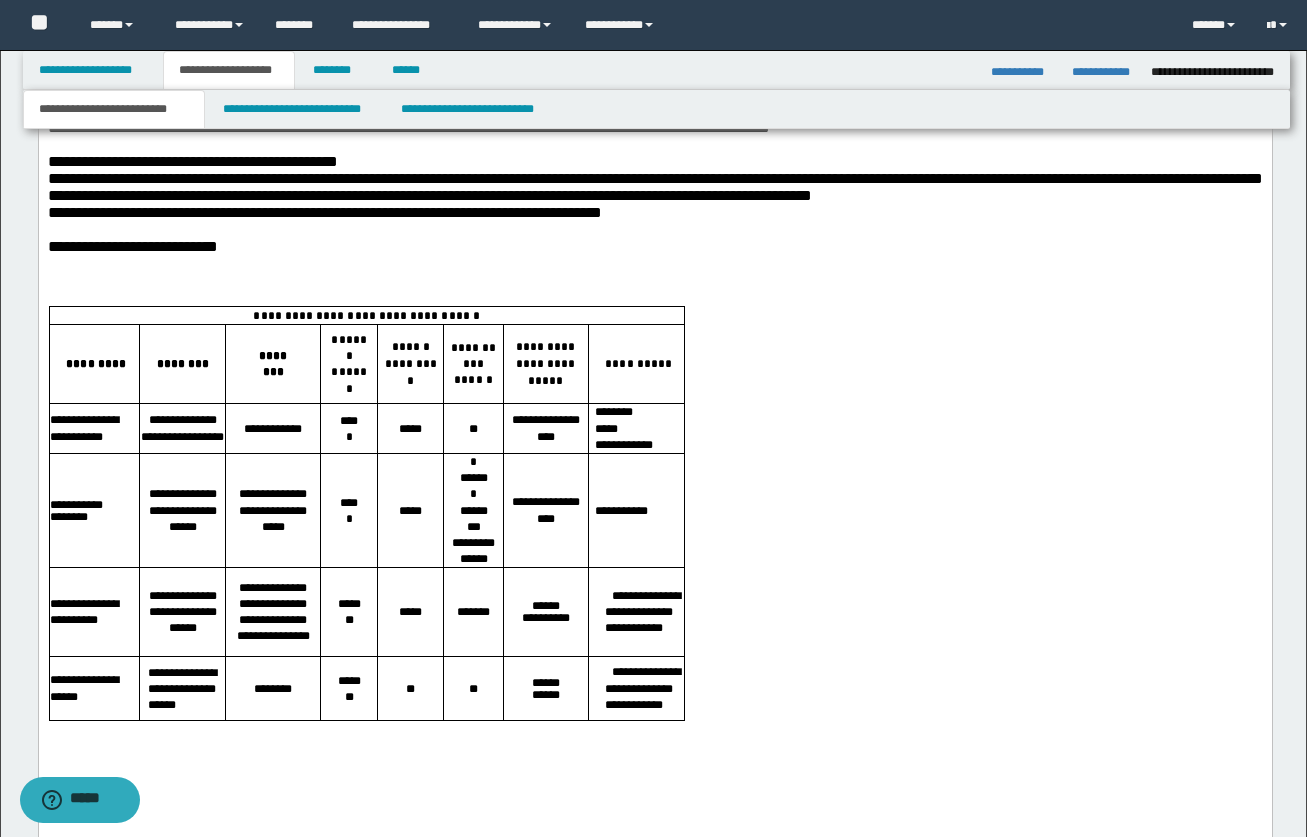scroll, scrollTop: 2678, scrollLeft: 0, axis: vertical 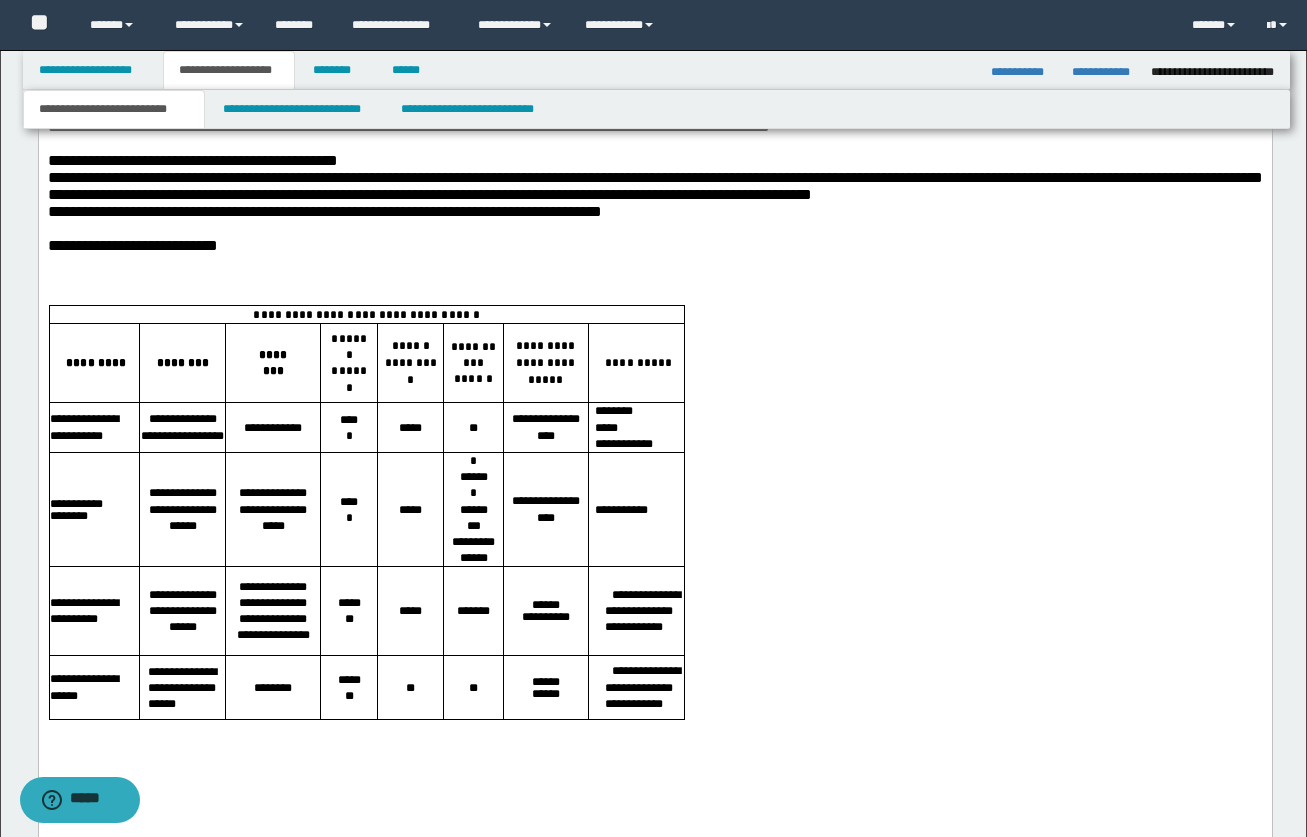 click at bounding box center [654, 280] 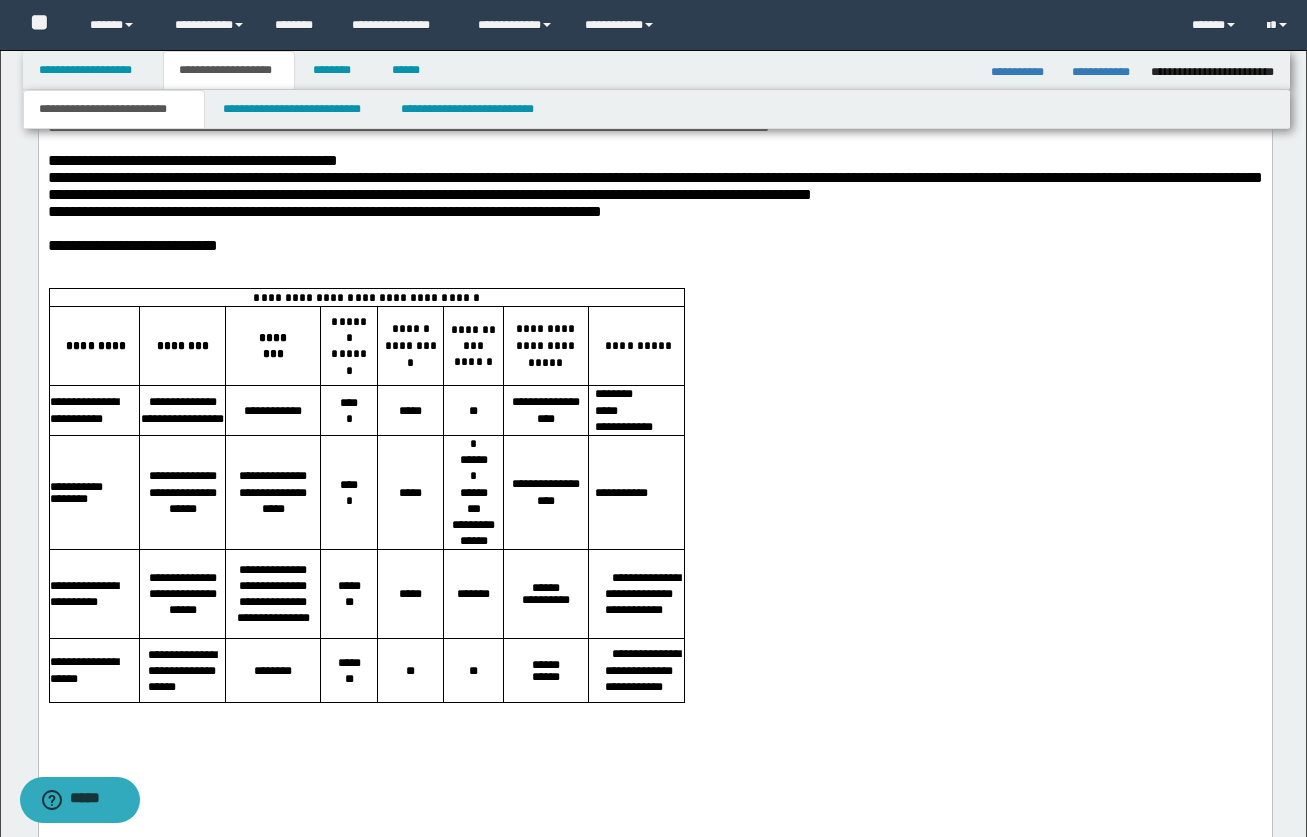 click on "**** ***" at bounding box center (272, 347) 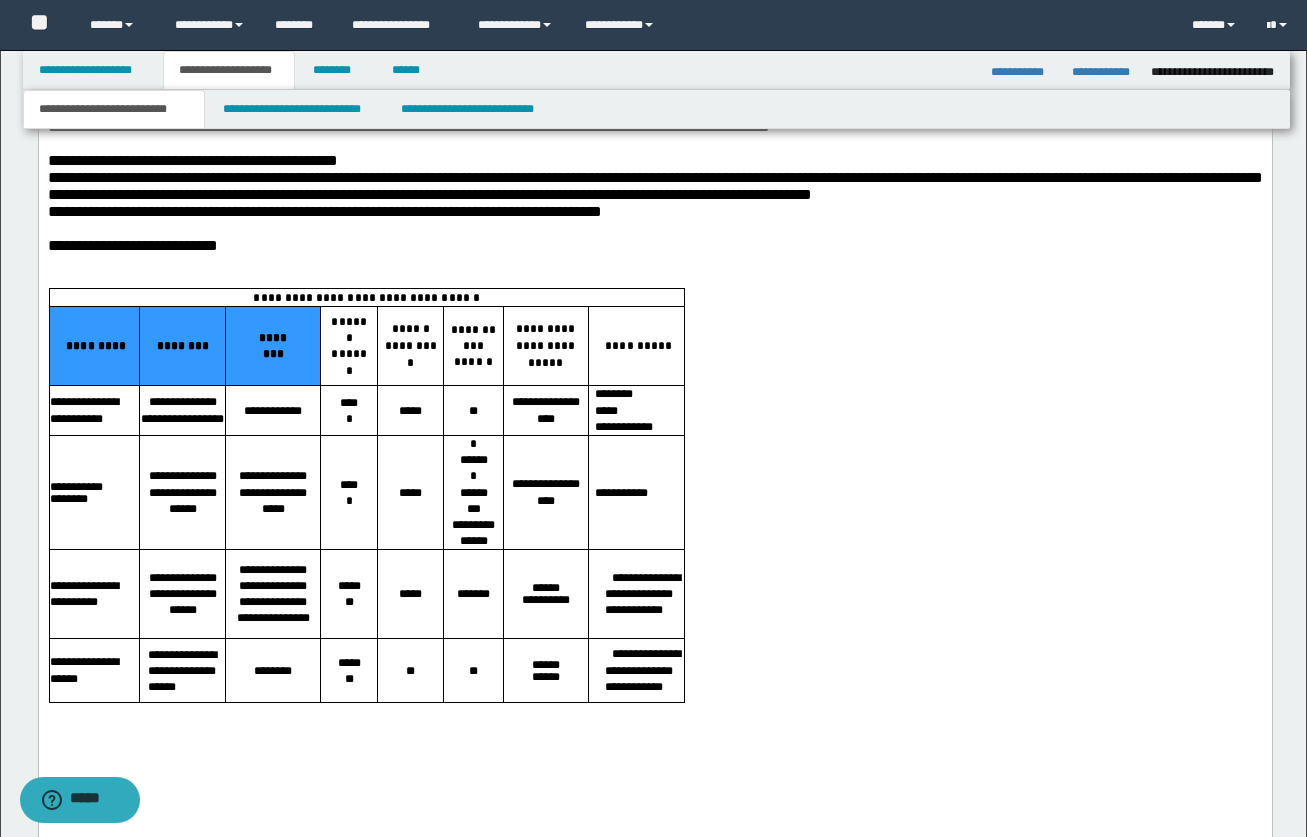 drag, startPoint x: 146, startPoint y: 570, endPoint x: 295, endPoint y: 585, distance: 149.75313 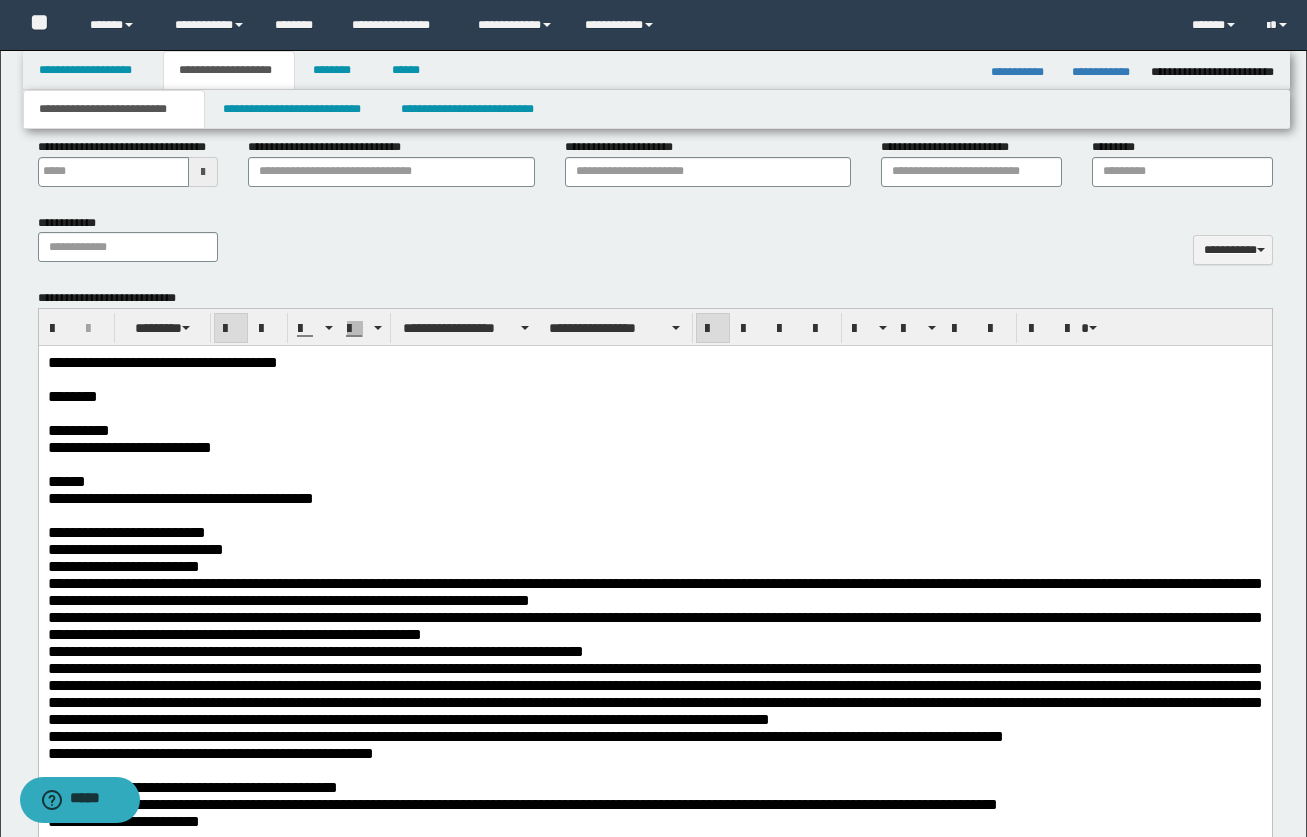 scroll, scrollTop: 678, scrollLeft: 0, axis: vertical 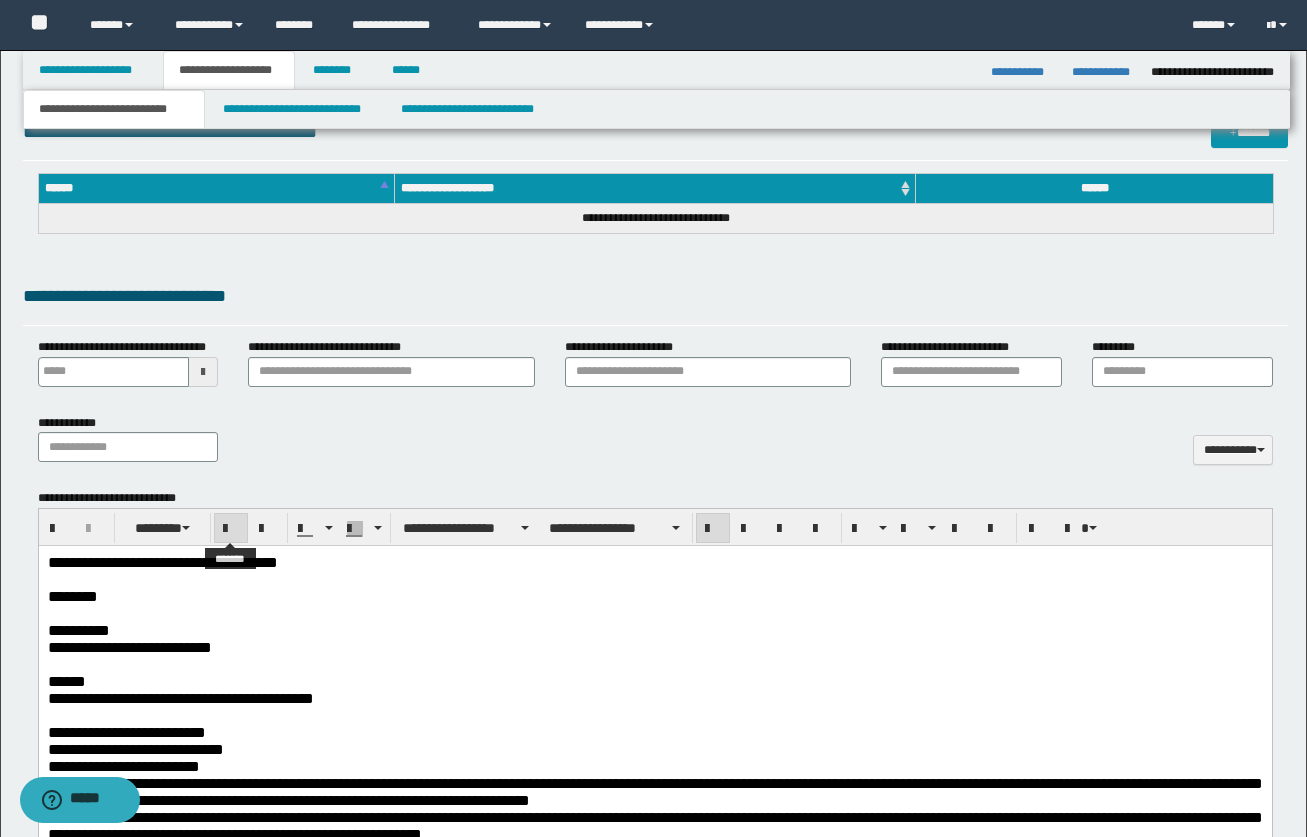 click at bounding box center [231, 529] 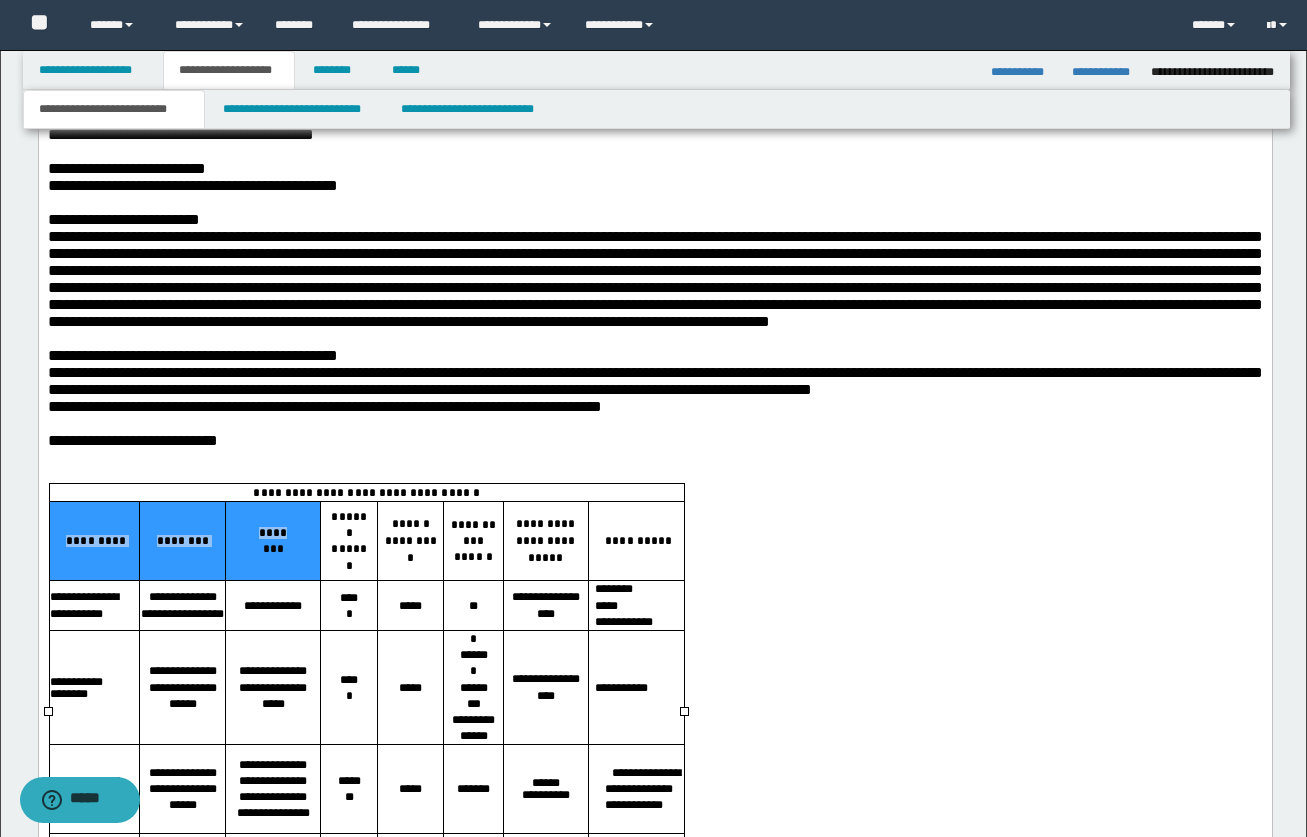 scroll, scrollTop: 2778, scrollLeft: 0, axis: vertical 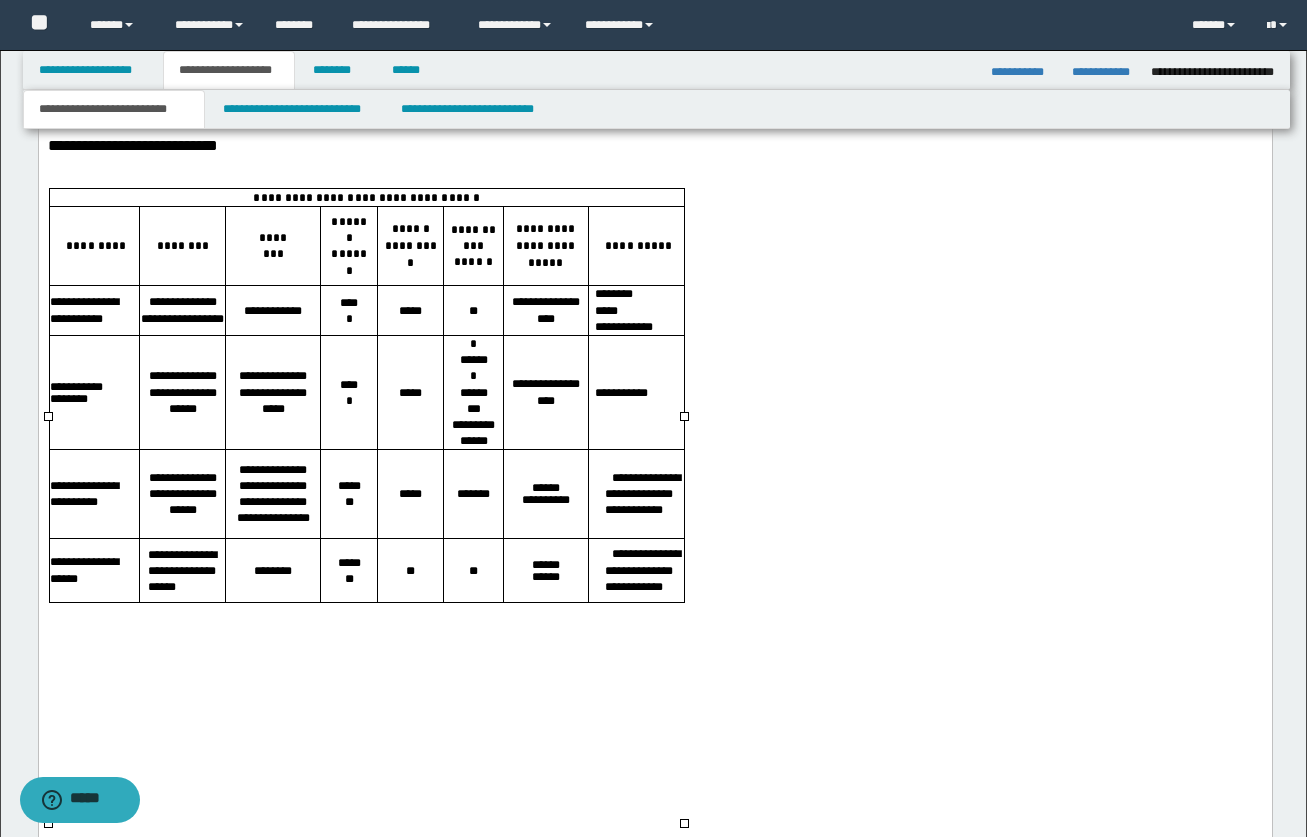 click on "*" at bounding box center (348, 402) 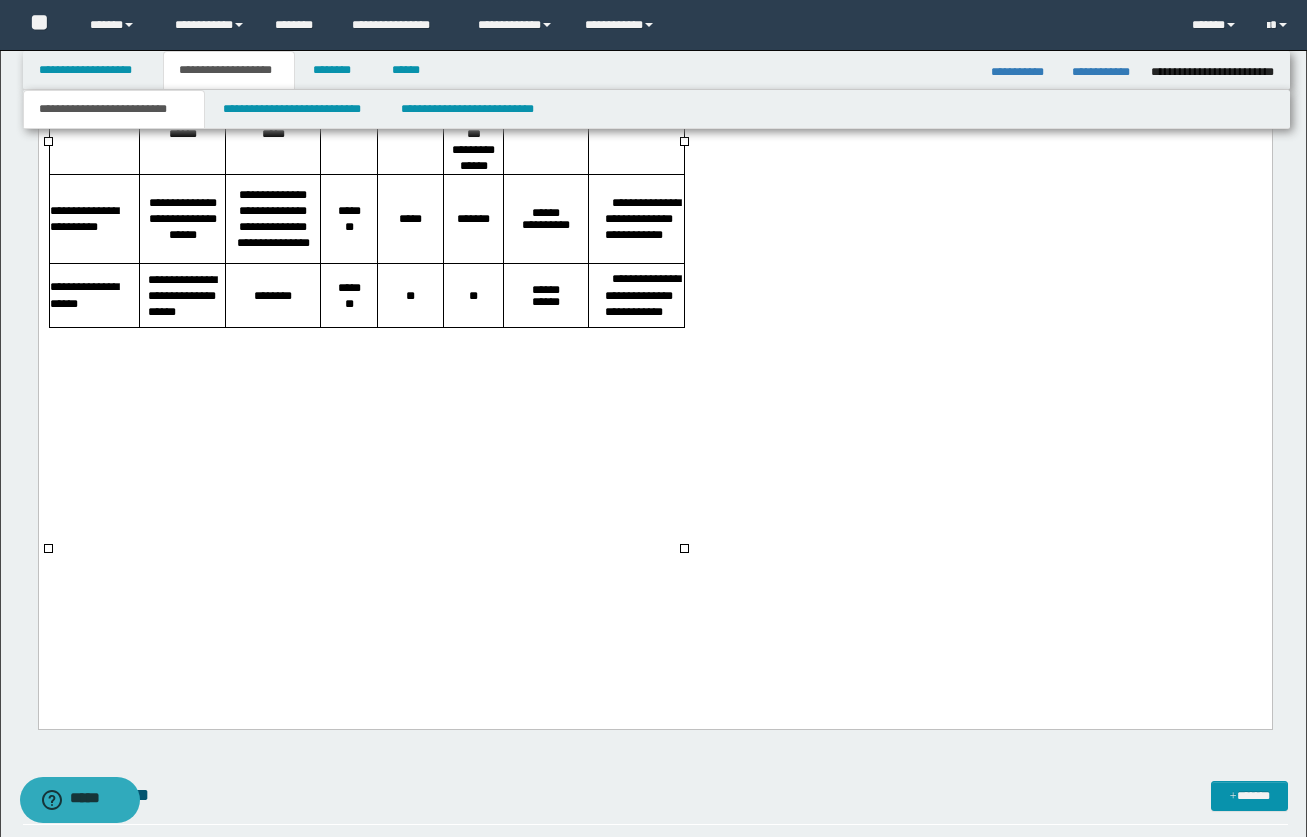 scroll, scrollTop: 3078, scrollLeft: 0, axis: vertical 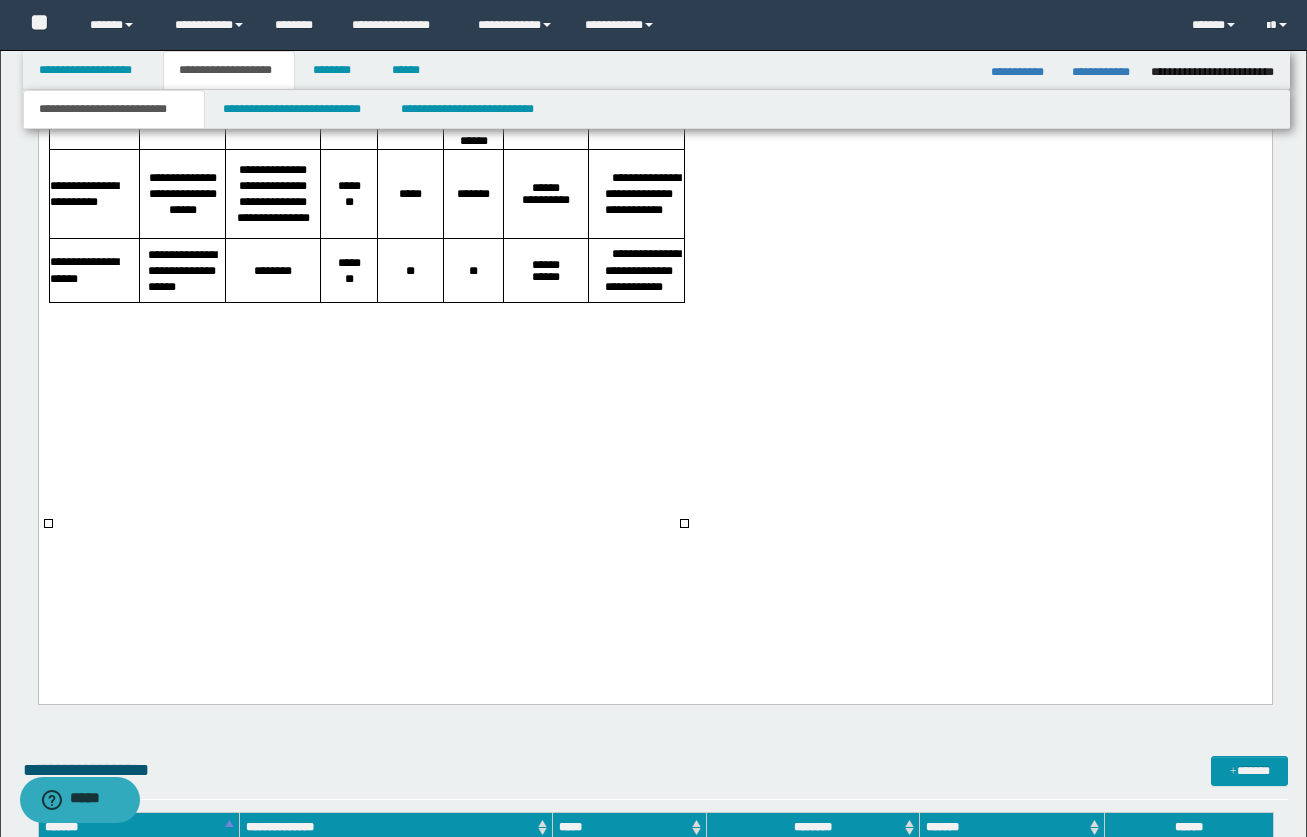 click on "**********" at bounding box center (654, -712) 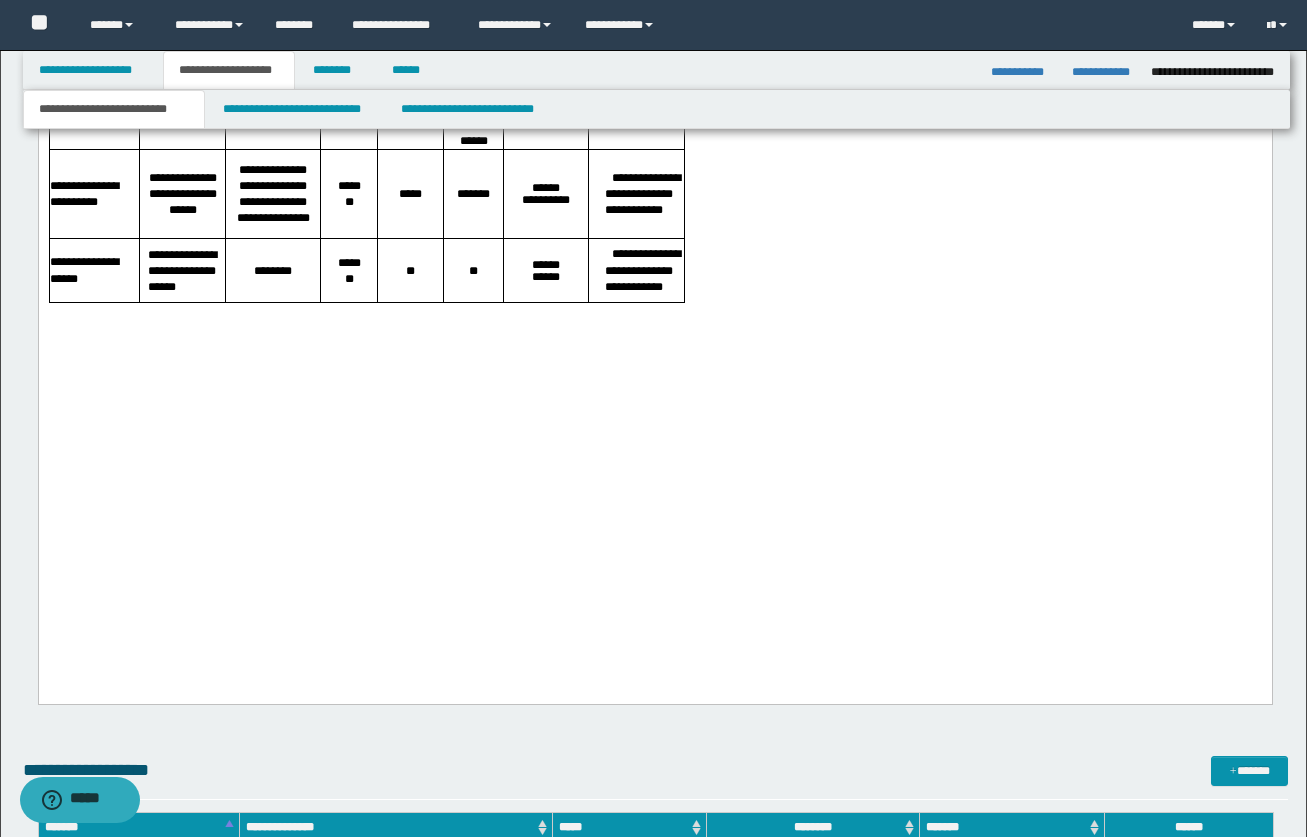 drag, startPoint x: 861, startPoint y: 554, endPoint x: 801, endPoint y: 558, distance: 60.133186 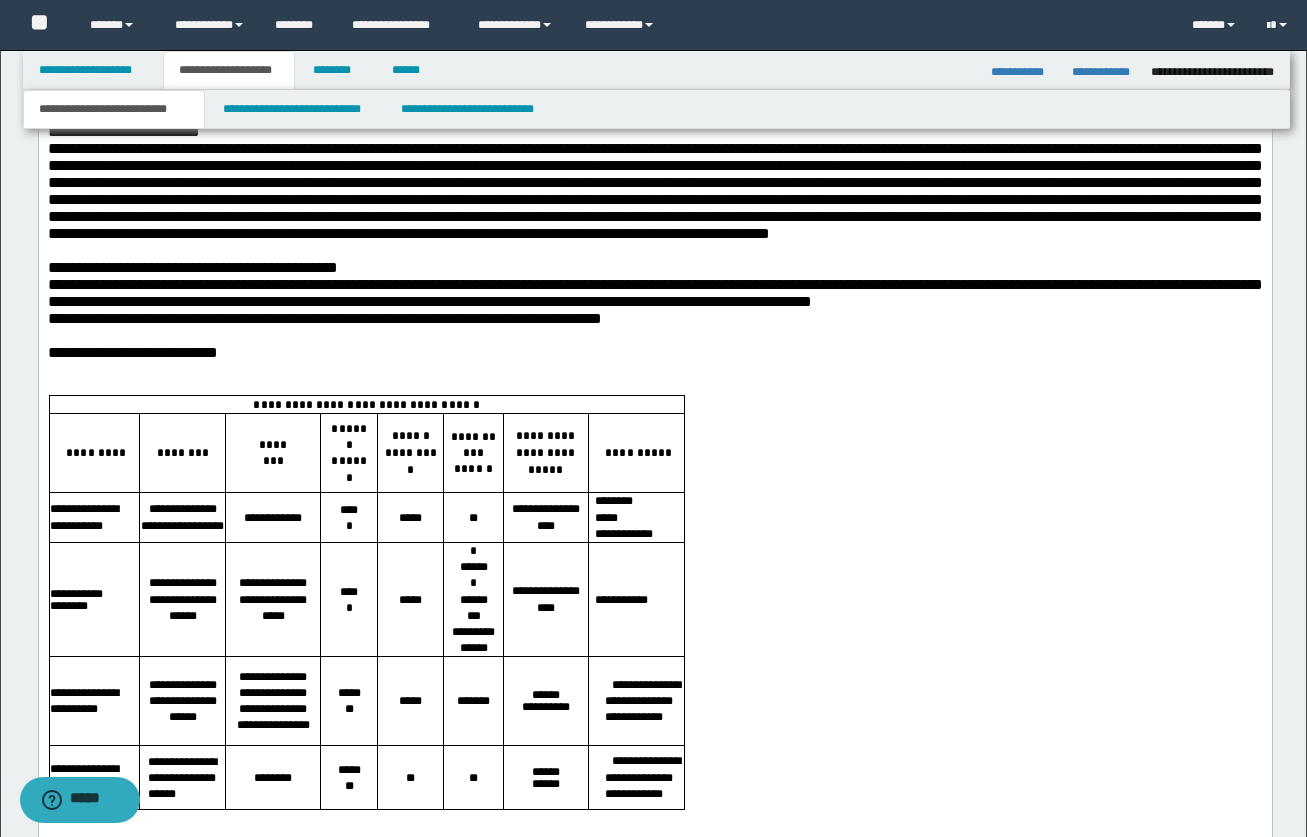 scroll, scrollTop: 2478, scrollLeft: 0, axis: vertical 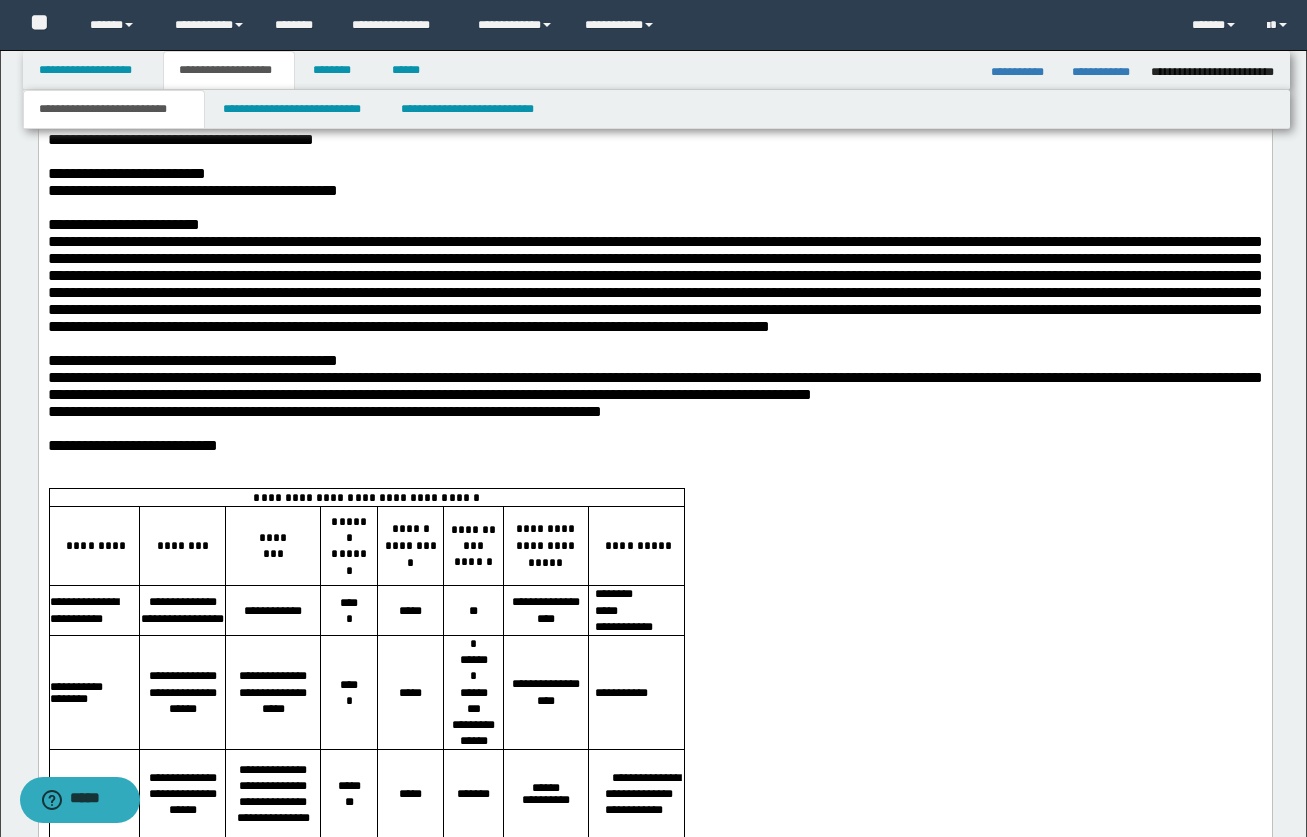click on "**********" at bounding box center (654, 387) 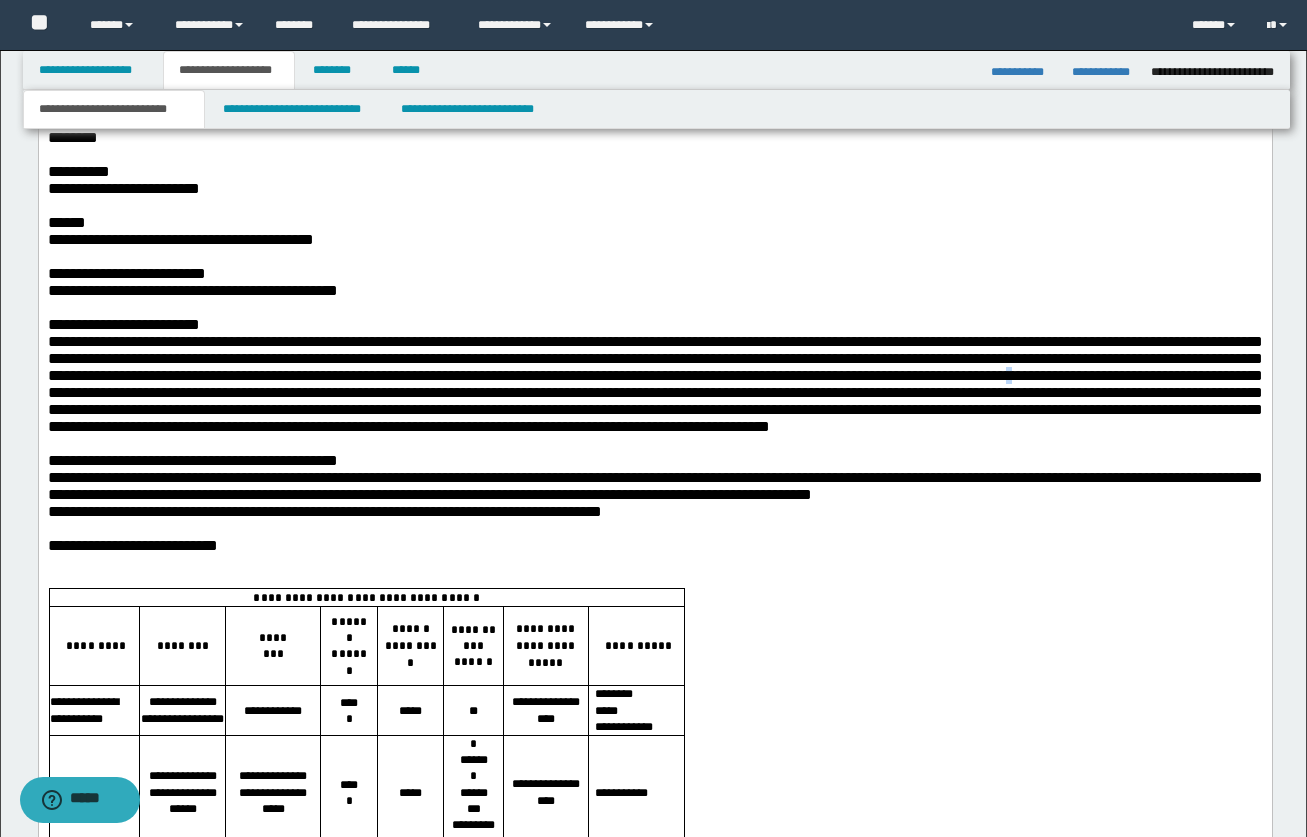 click at bounding box center [654, 385] 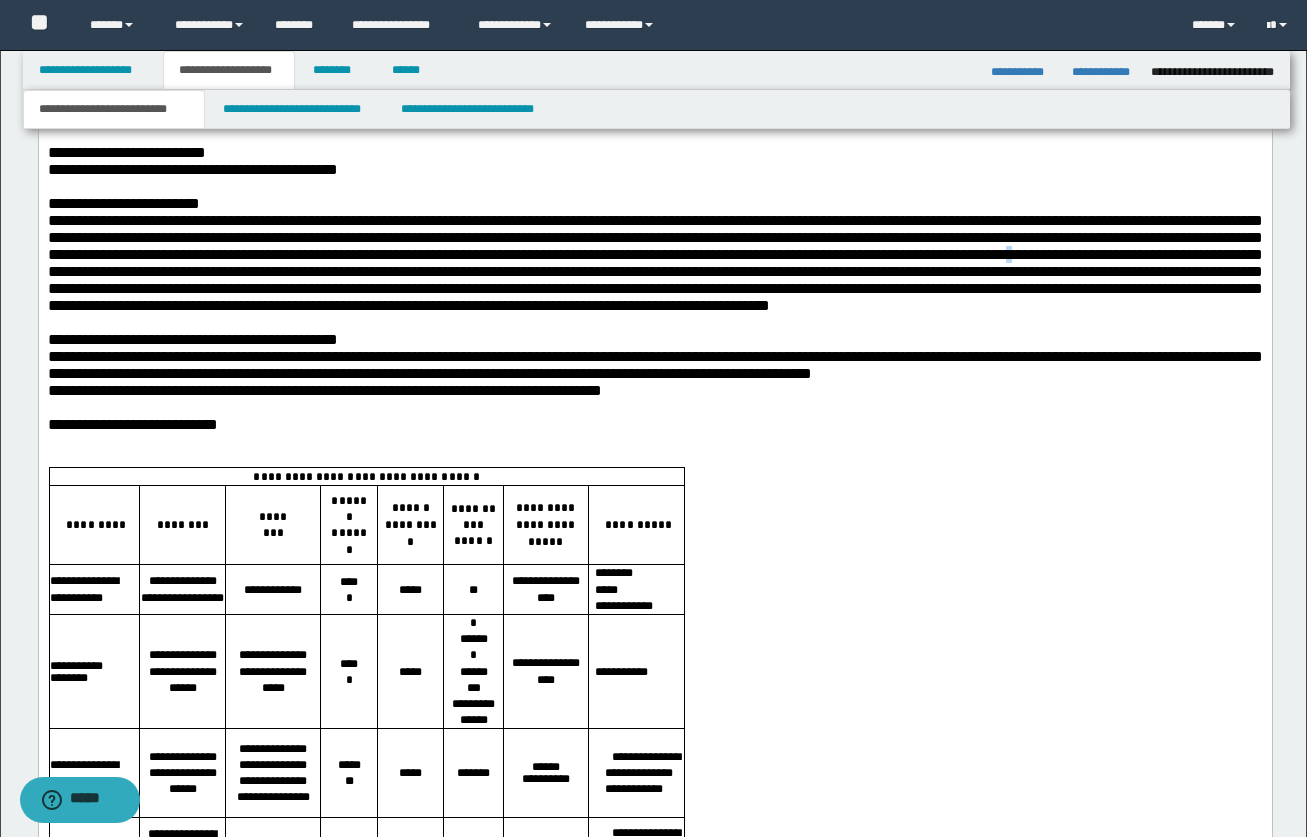 scroll, scrollTop: 2678, scrollLeft: 0, axis: vertical 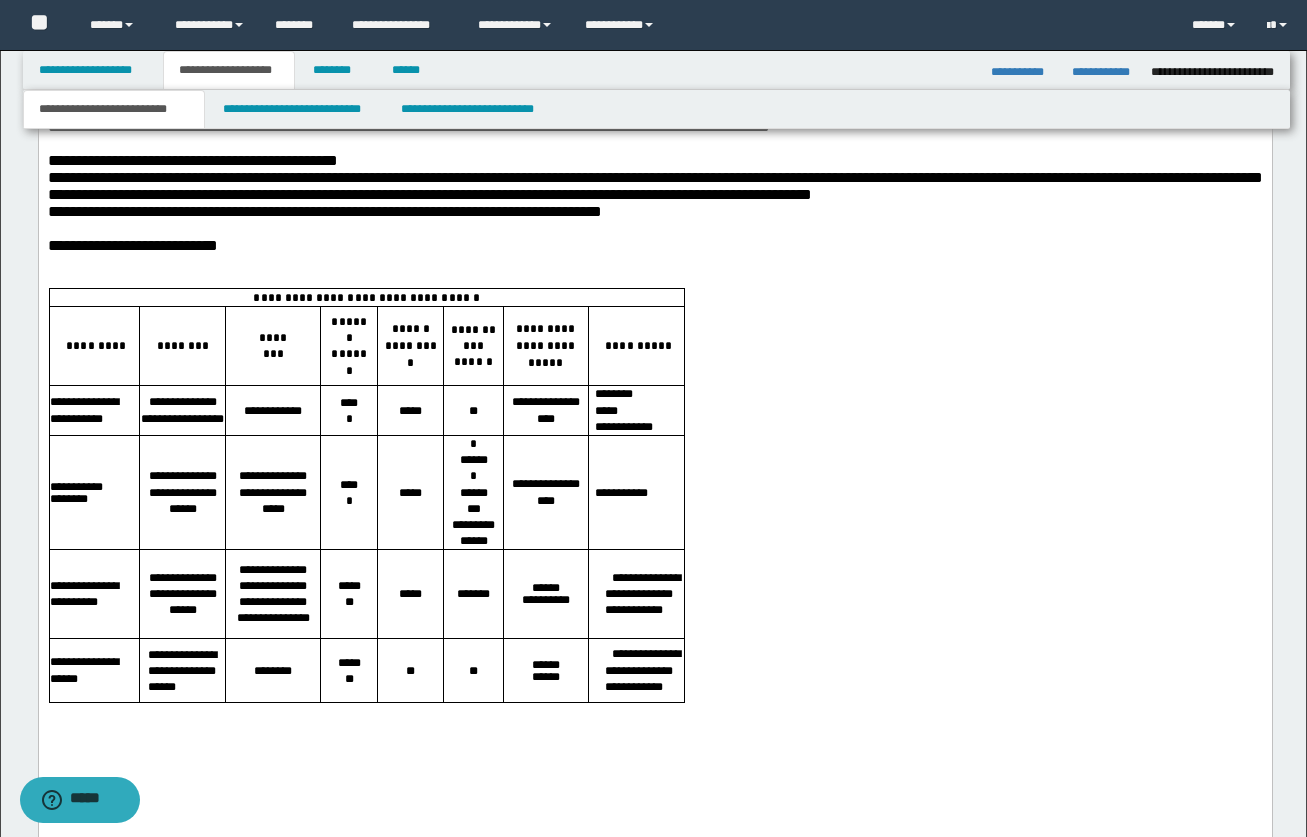 click on "*" at bounding box center [348, 420] 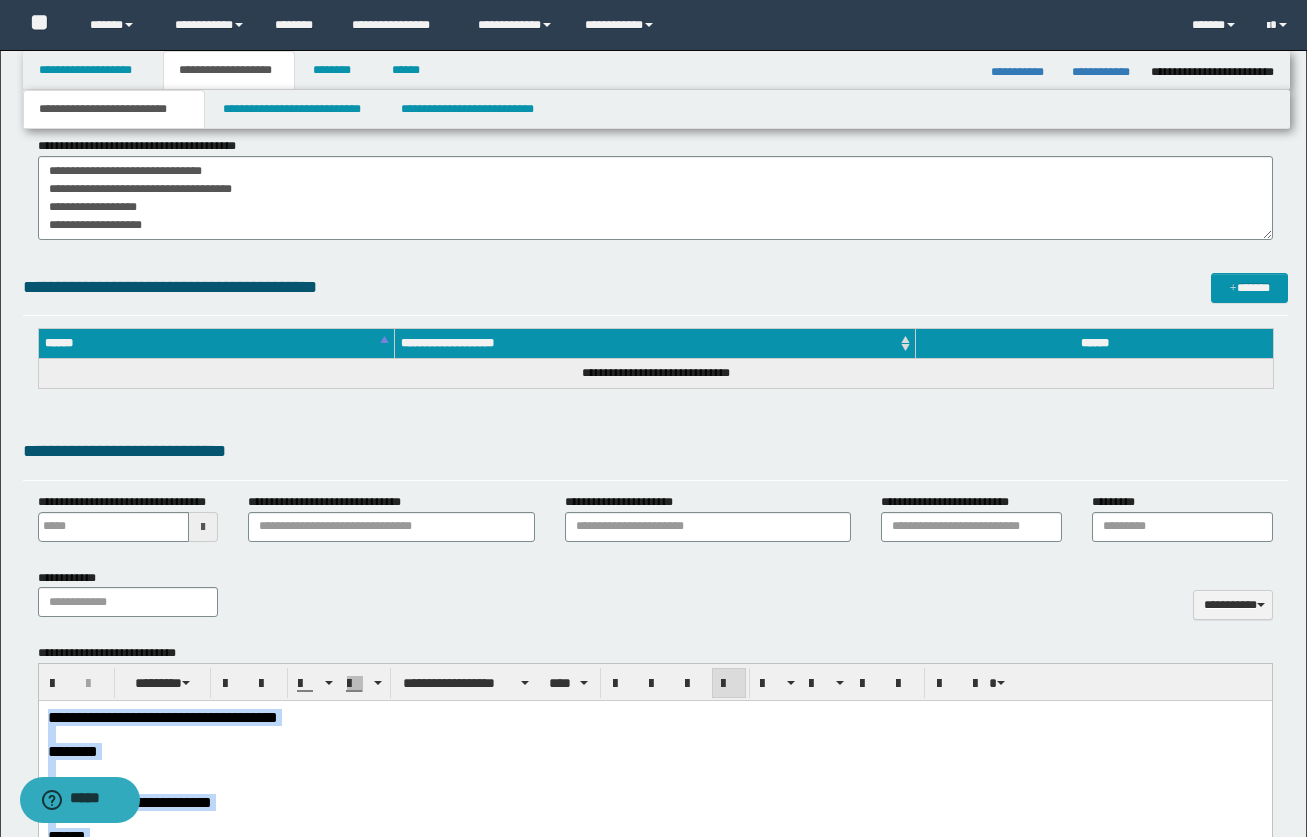 scroll, scrollTop: 0, scrollLeft: 0, axis: both 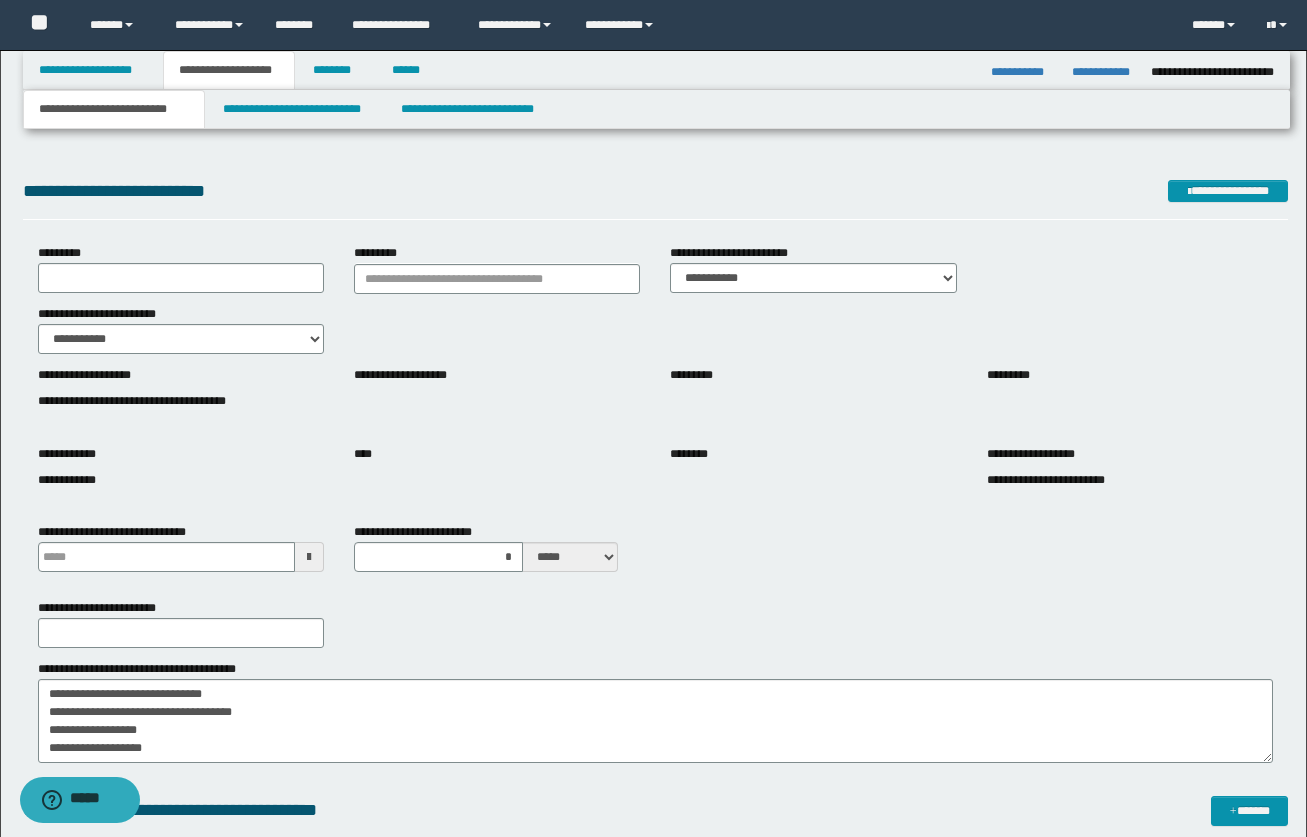 drag, startPoint x: 386, startPoint y: 3163, endPoint x: -156, endPoint y: -116, distance: 3323.493 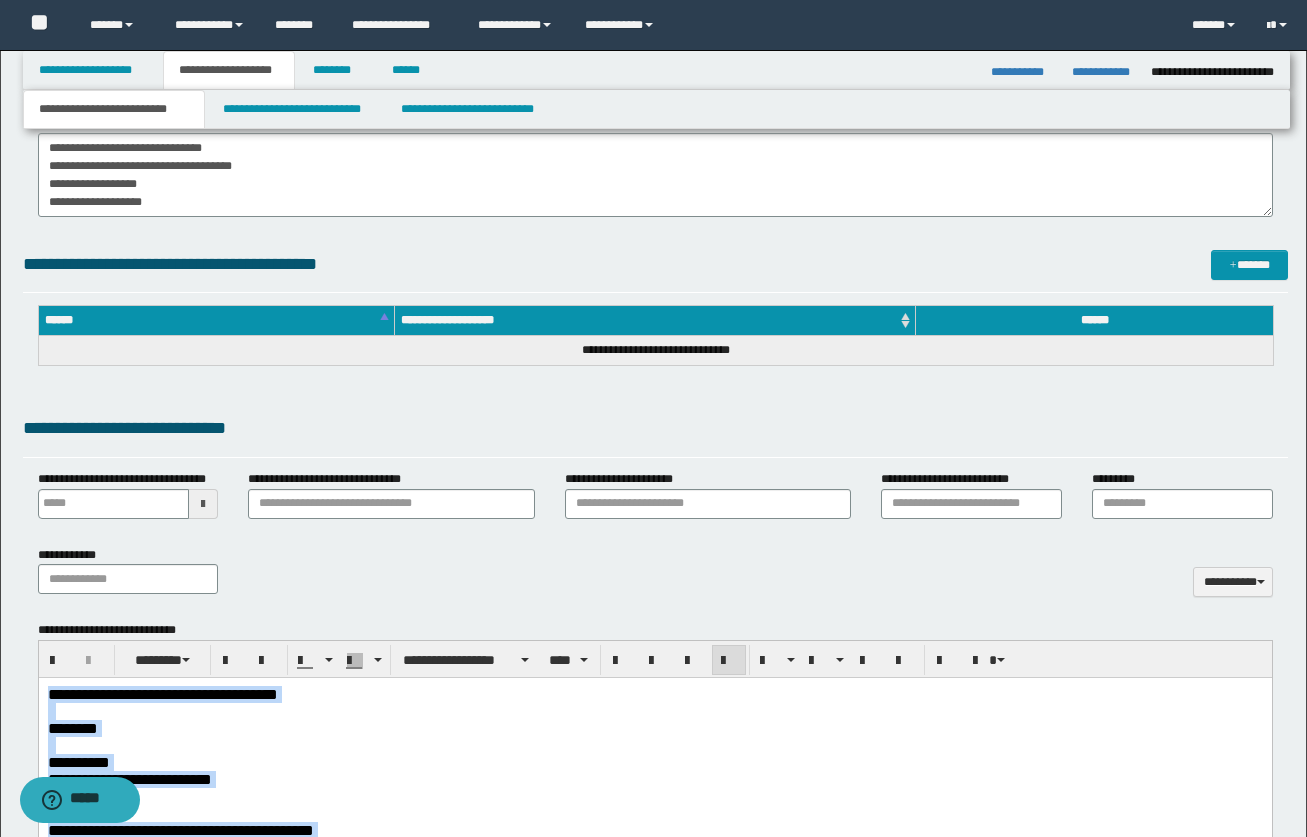 scroll, scrollTop: 600, scrollLeft: 0, axis: vertical 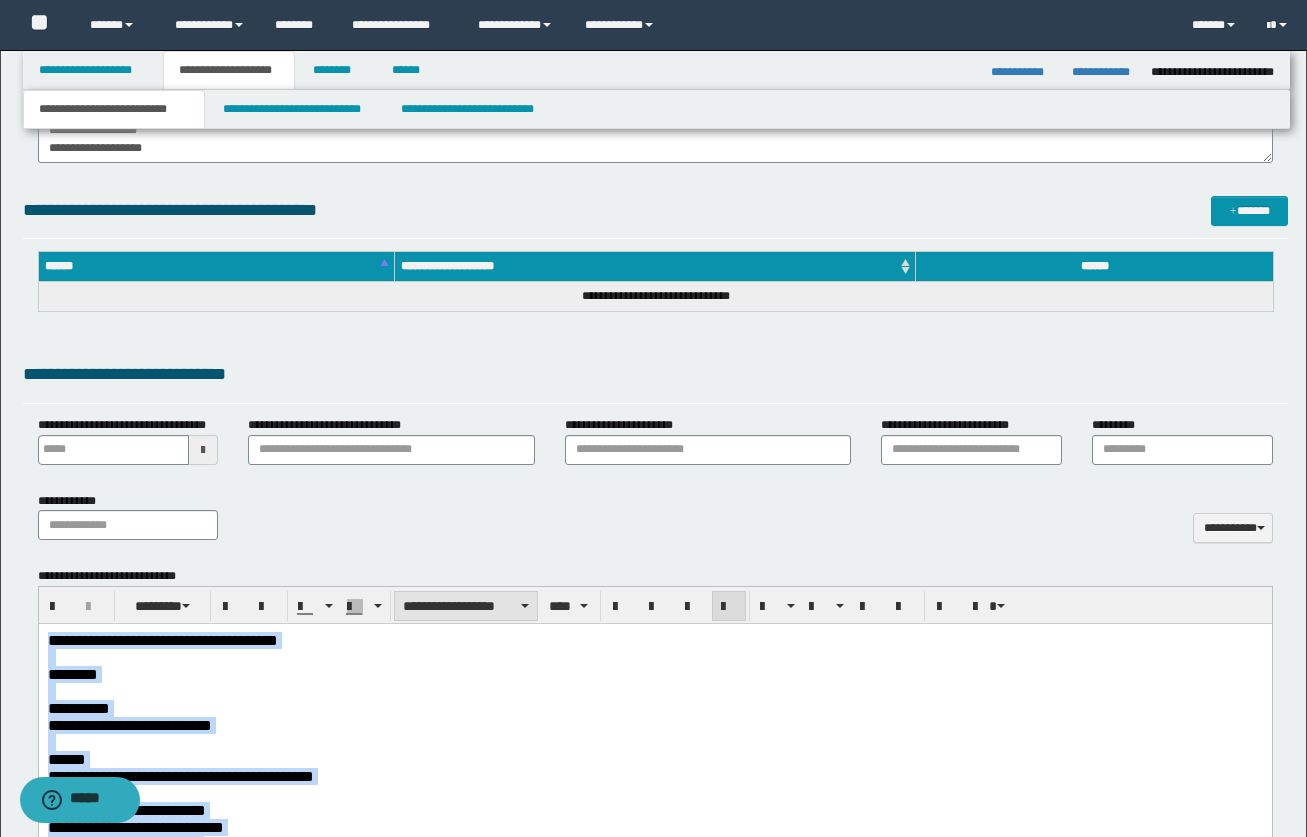click on "**********" at bounding box center [466, 606] 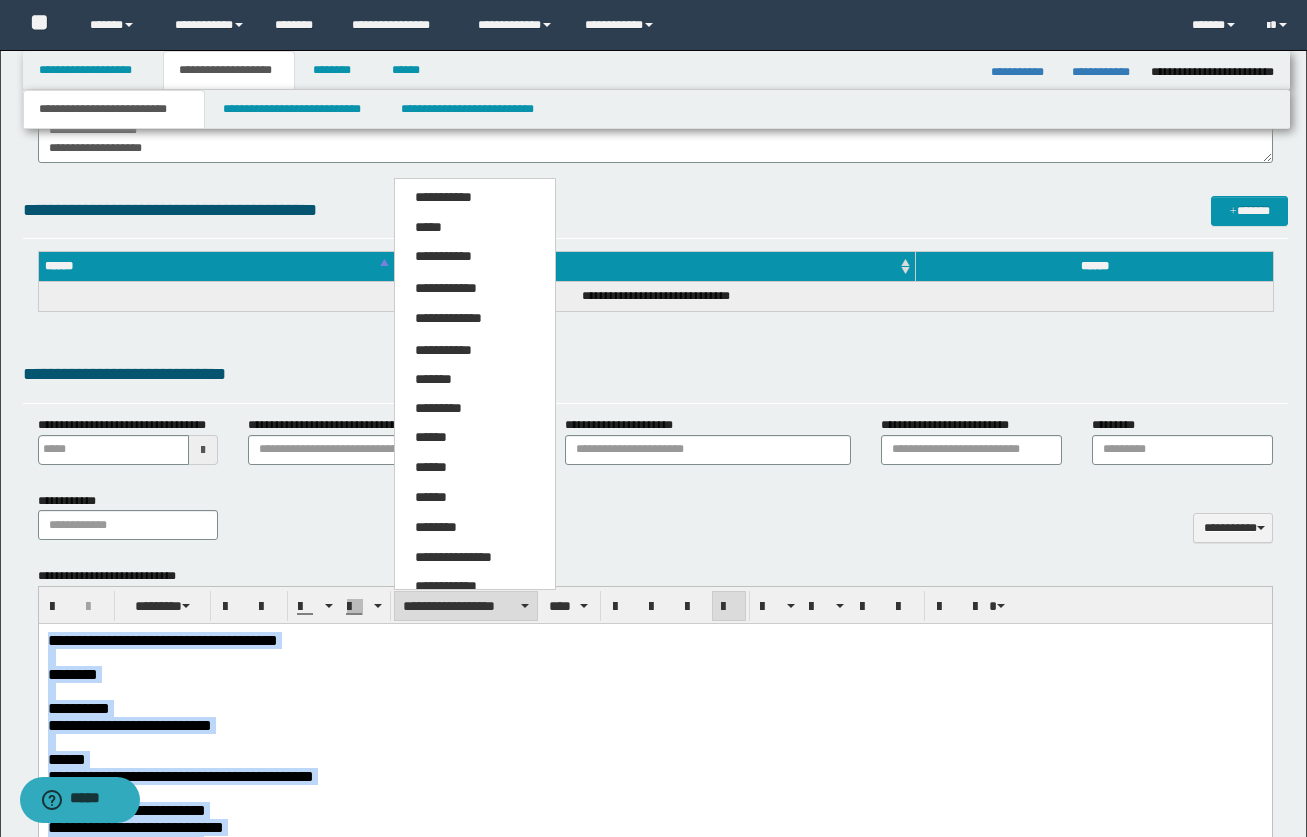 click on "*****" at bounding box center (428, 227) 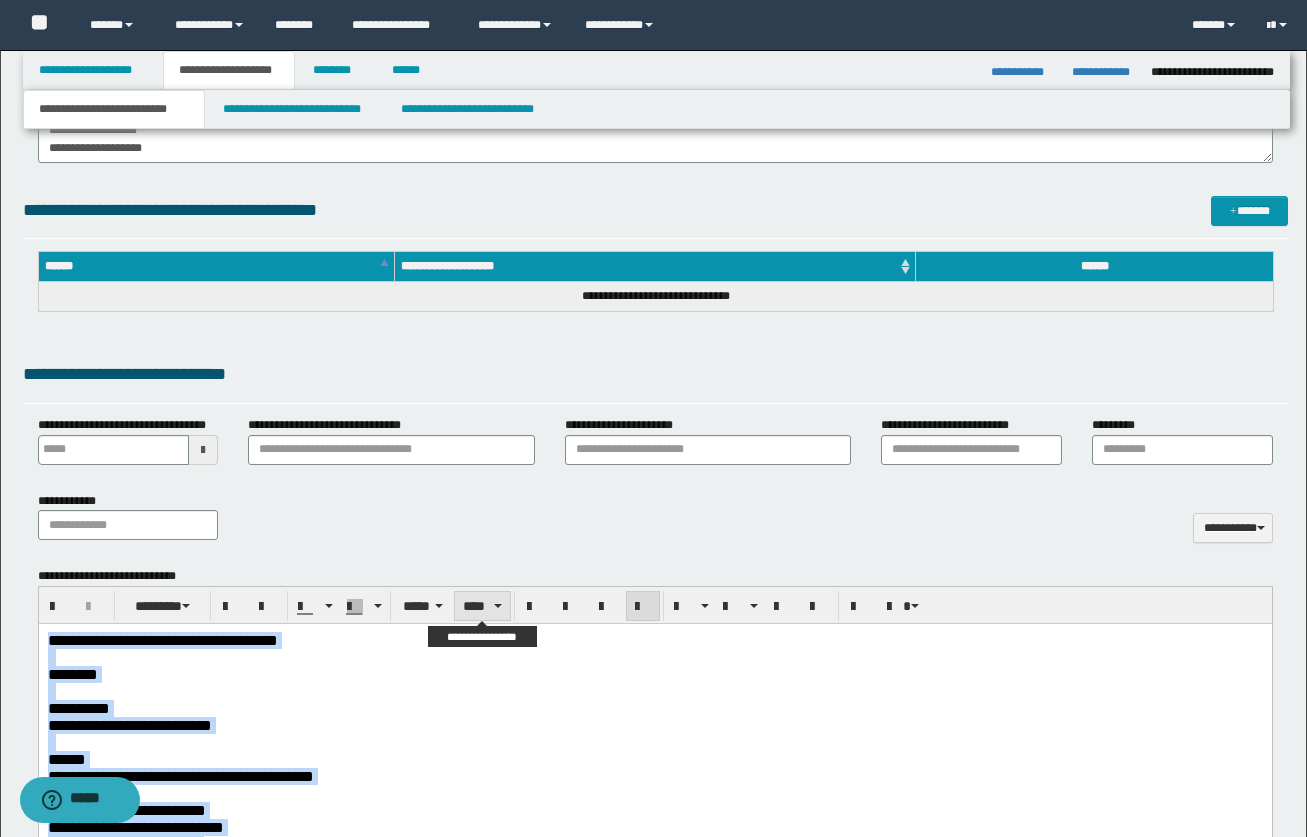 click on "****" at bounding box center [482, 606] 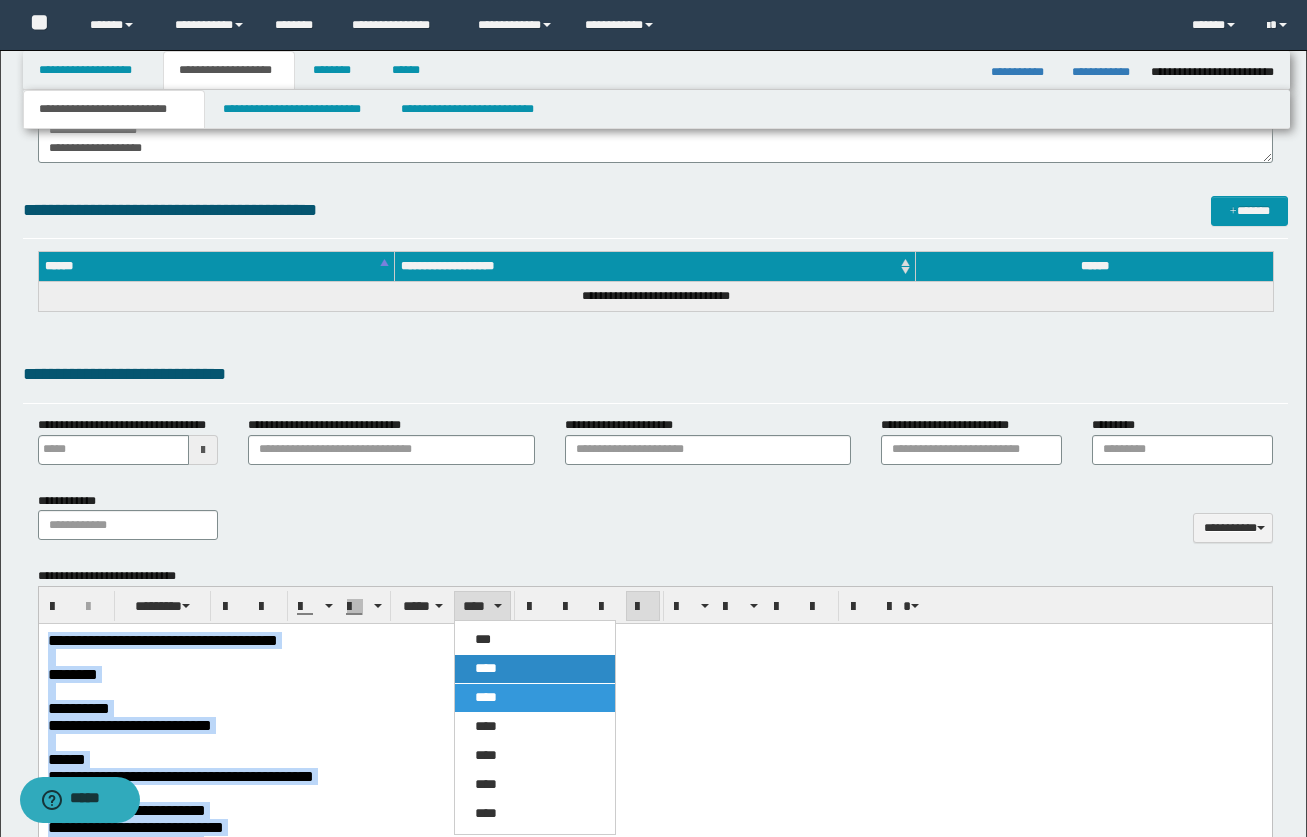 click on "****" at bounding box center [486, 668] 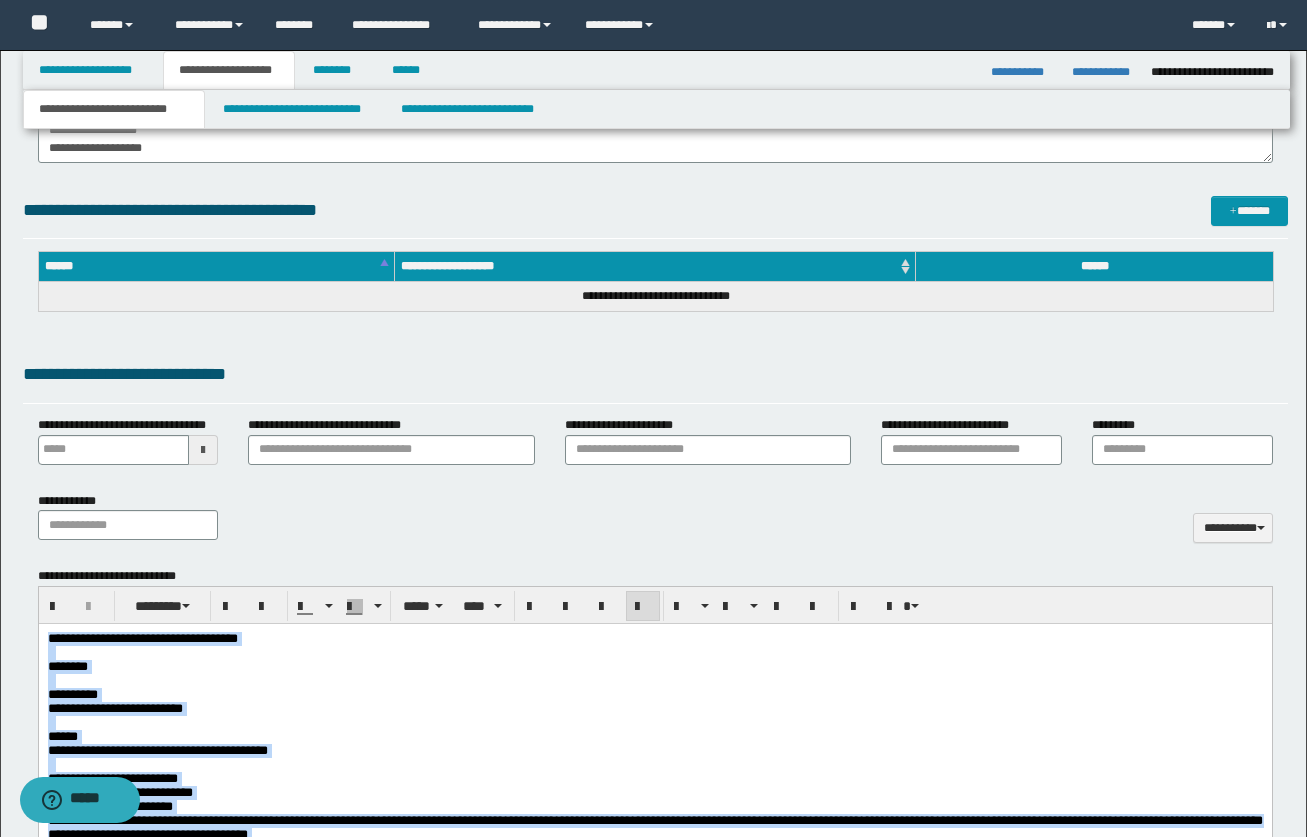 click on "********" at bounding box center (654, 667) 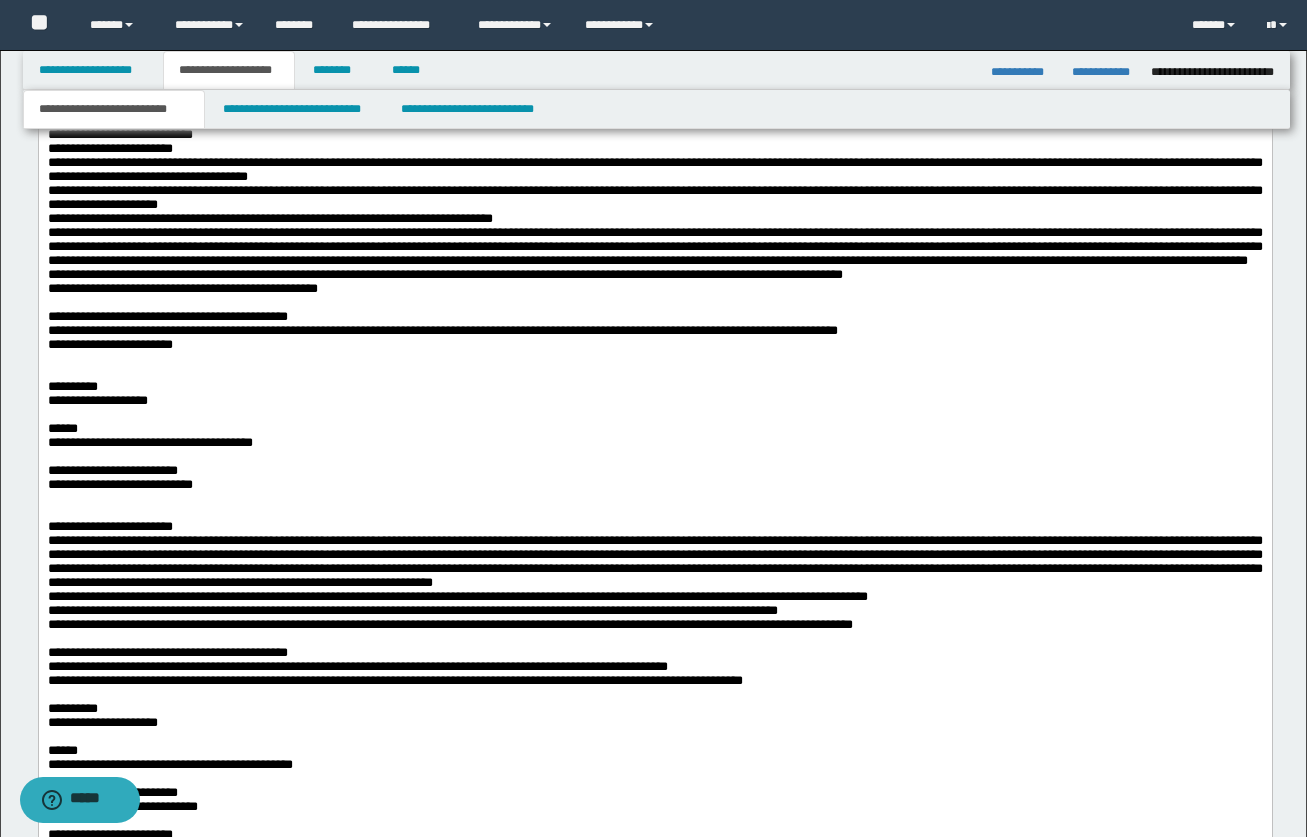 scroll, scrollTop: 1300, scrollLeft: 0, axis: vertical 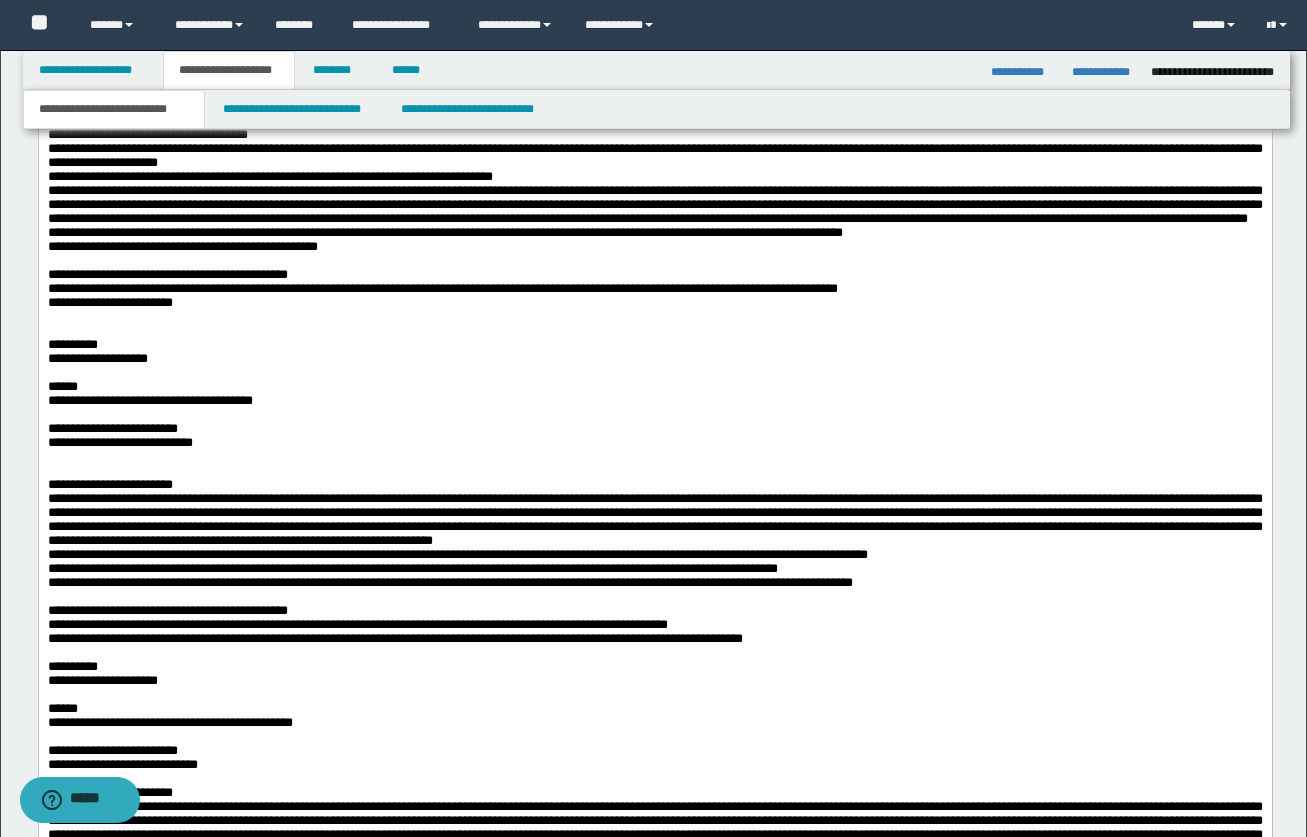 click on "**********" at bounding box center (654, 402) 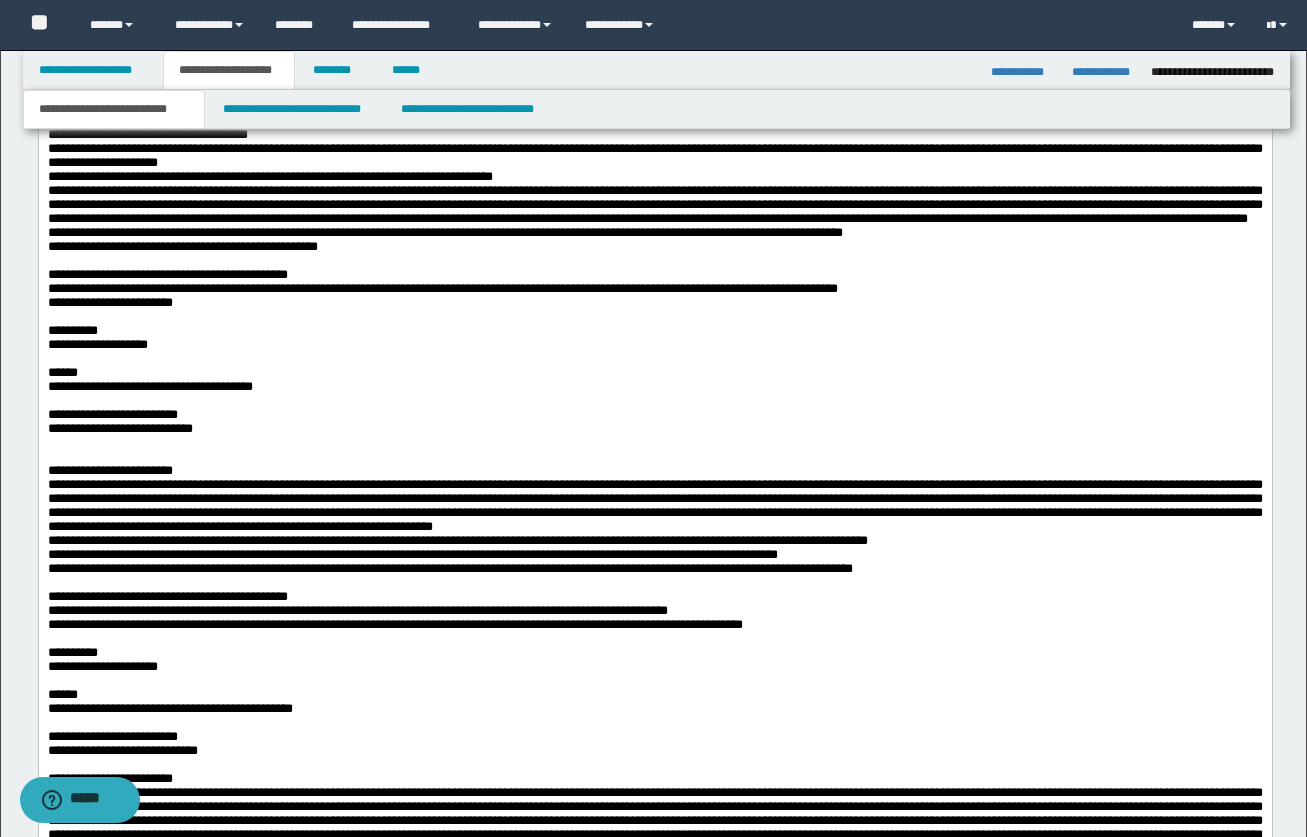click at bounding box center [654, 444] 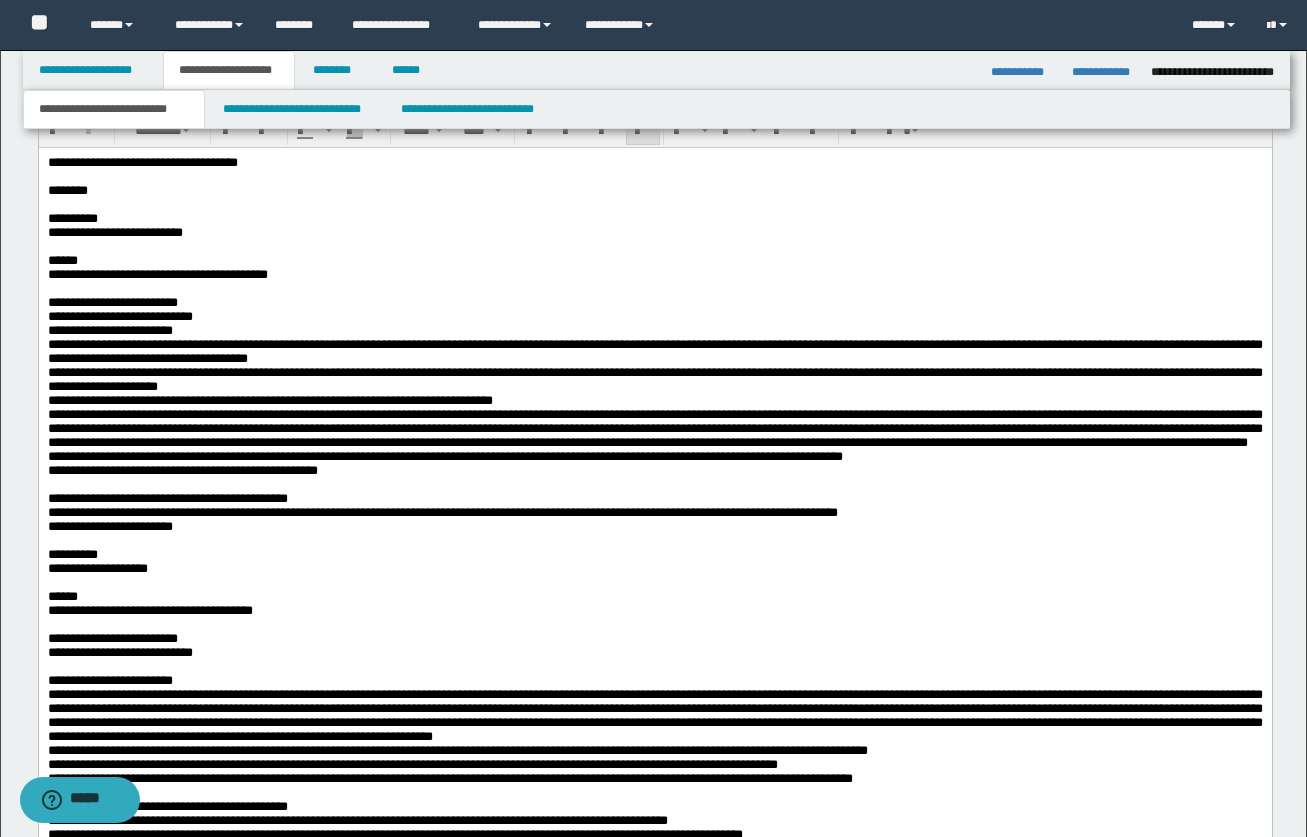 scroll, scrollTop: 1000, scrollLeft: 0, axis: vertical 